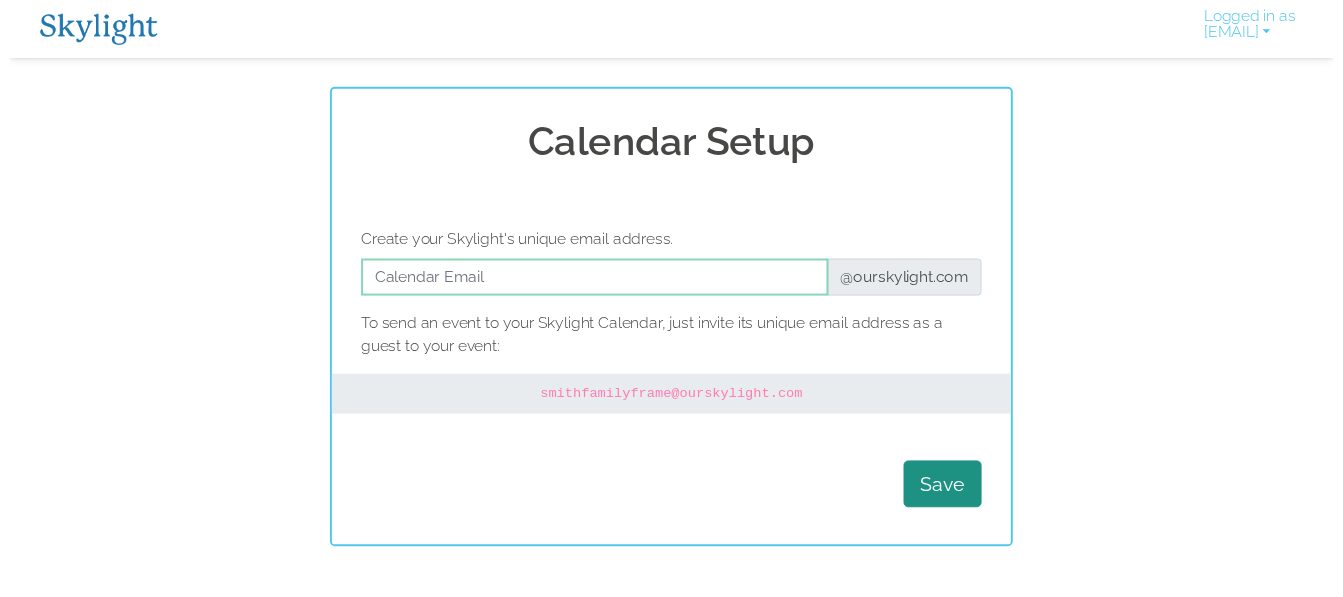 scroll, scrollTop: 0, scrollLeft: 0, axis: both 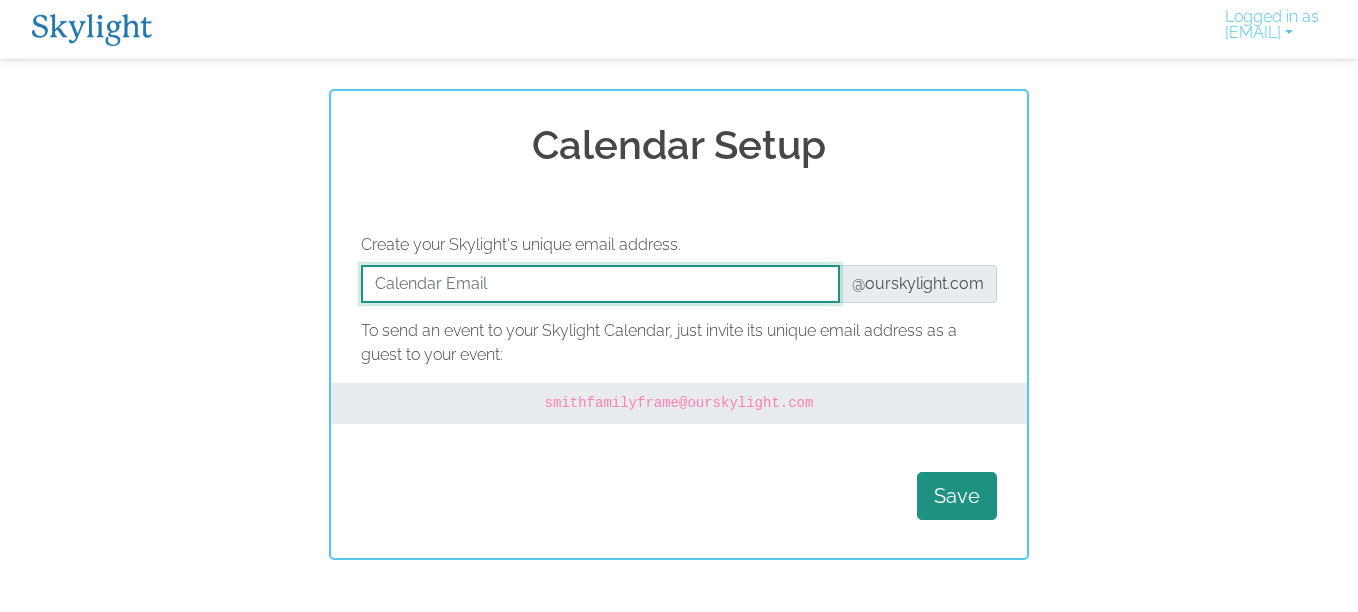 click at bounding box center [600, 284] 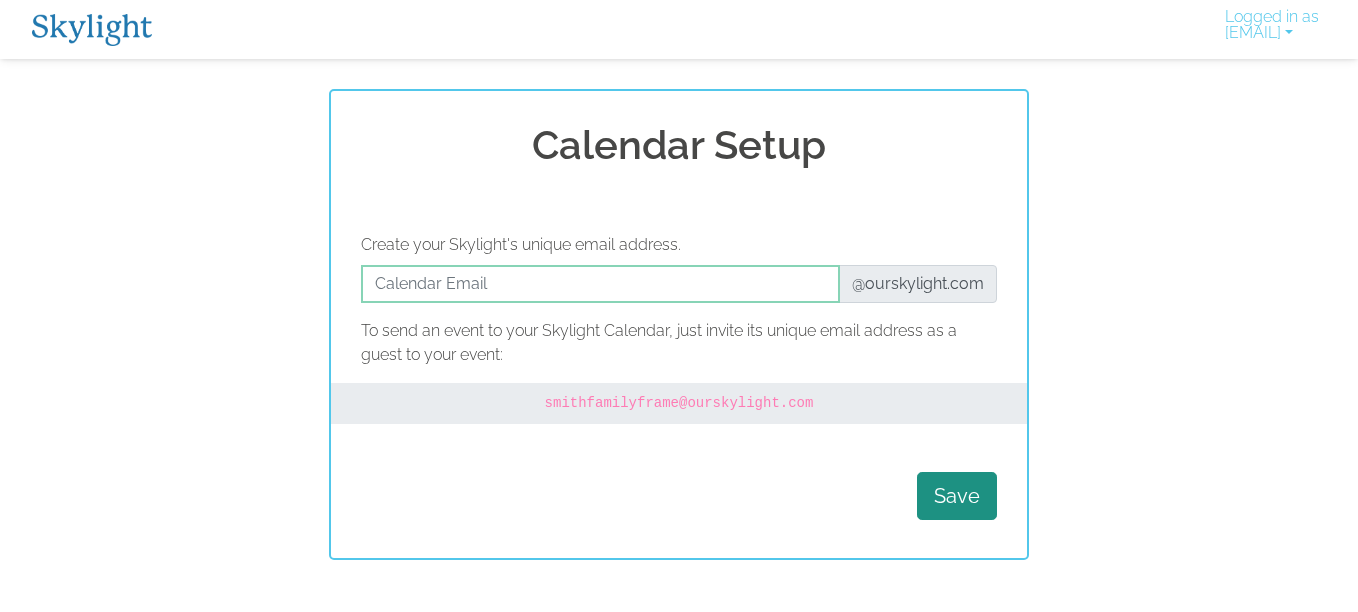 click on "Calendar Setup Create your Skylight's unique email address.   @ourskylight.com To send an event to your Skylight Calendar, just invite its unique email address as a guest to your event: smithfamilyframe @ourskylight.com Save" at bounding box center (679, 324) 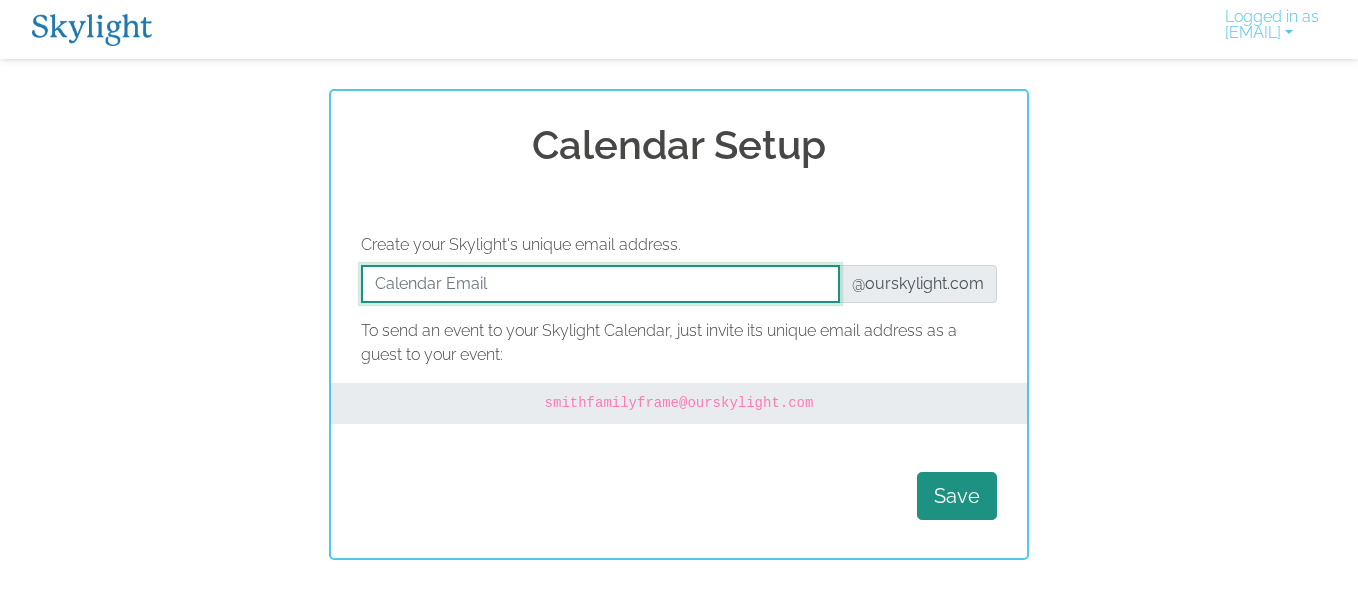 click at bounding box center (600, 284) 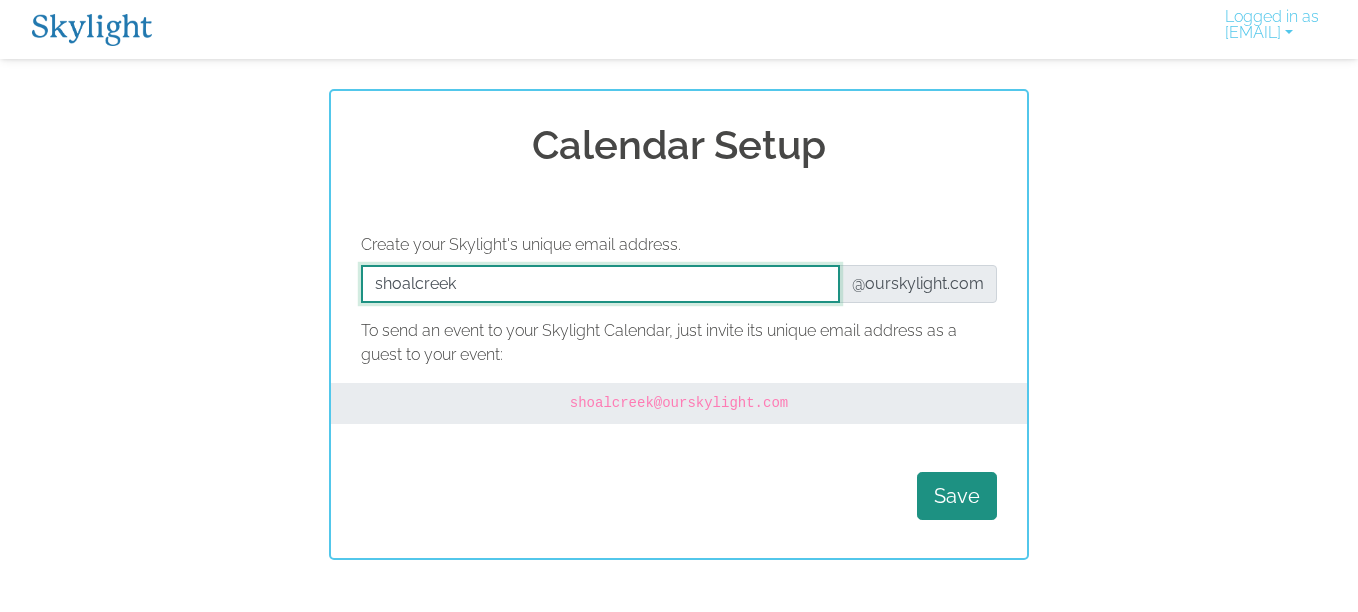 type on "shoalcreek" 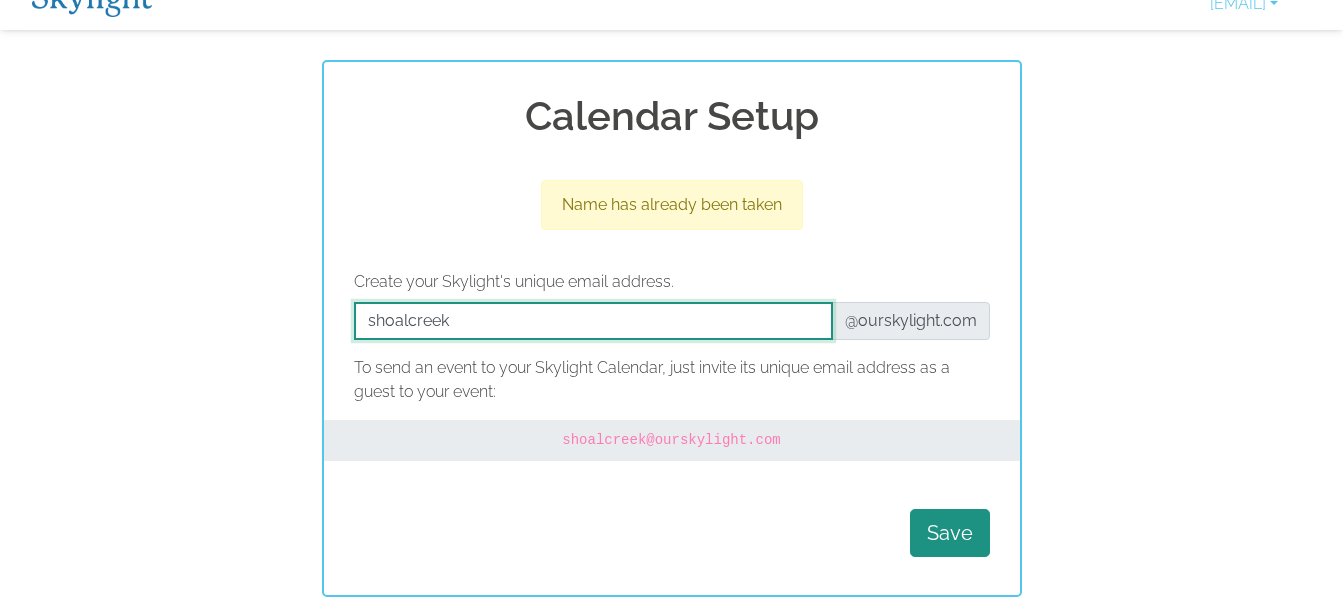 scroll, scrollTop: 0, scrollLeft: 0, axis: both 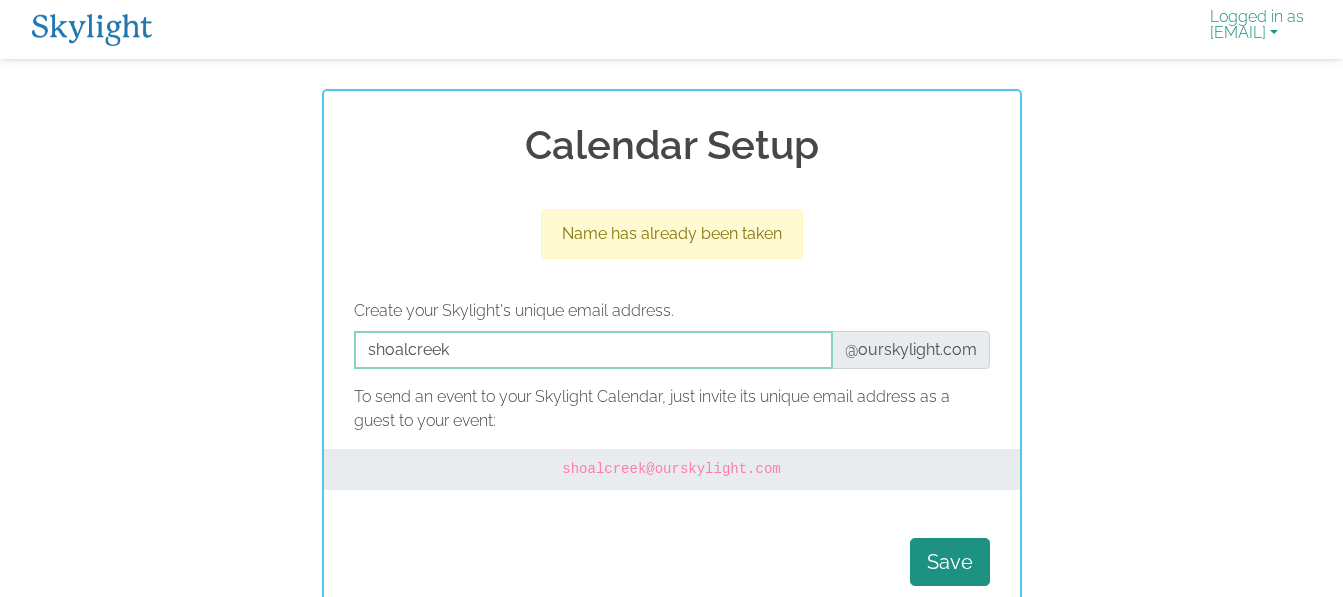 click on "Logged in as laurareddoch@gmail.com" at bounding box center (1257, 29) 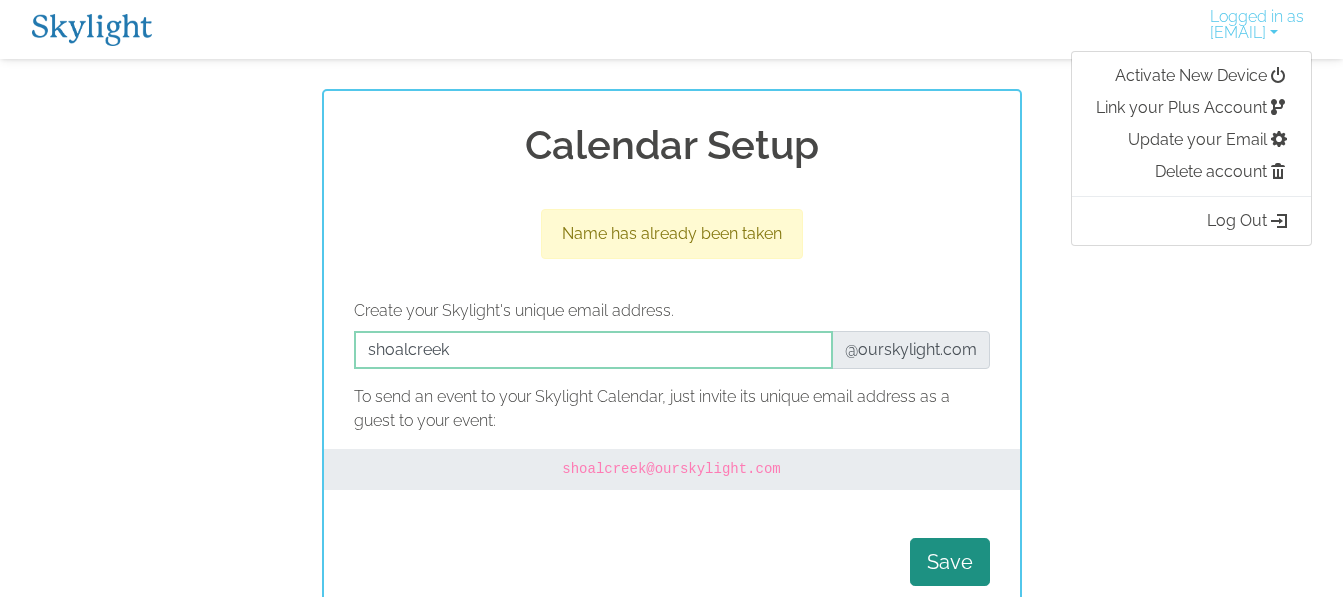 click at bounding box center (92, 30) 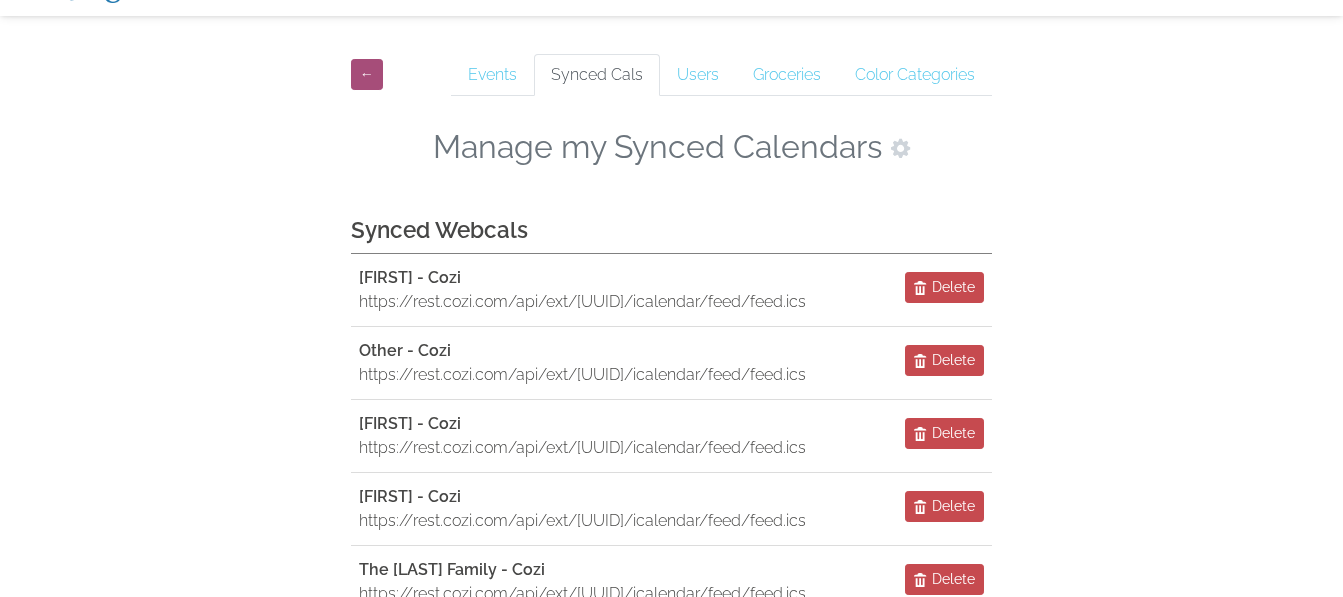 scroll, scrollTop: 44, scrollLeft: 0, axis: vertical 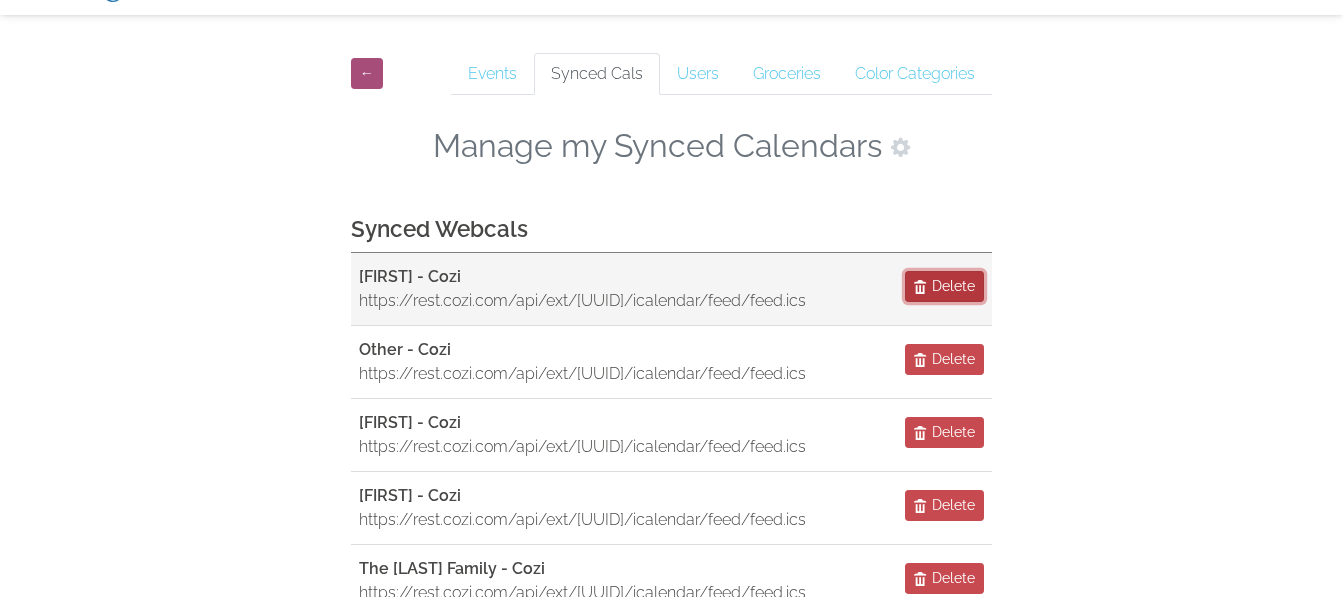 click on "Delete" at bounding box center [953, 286] 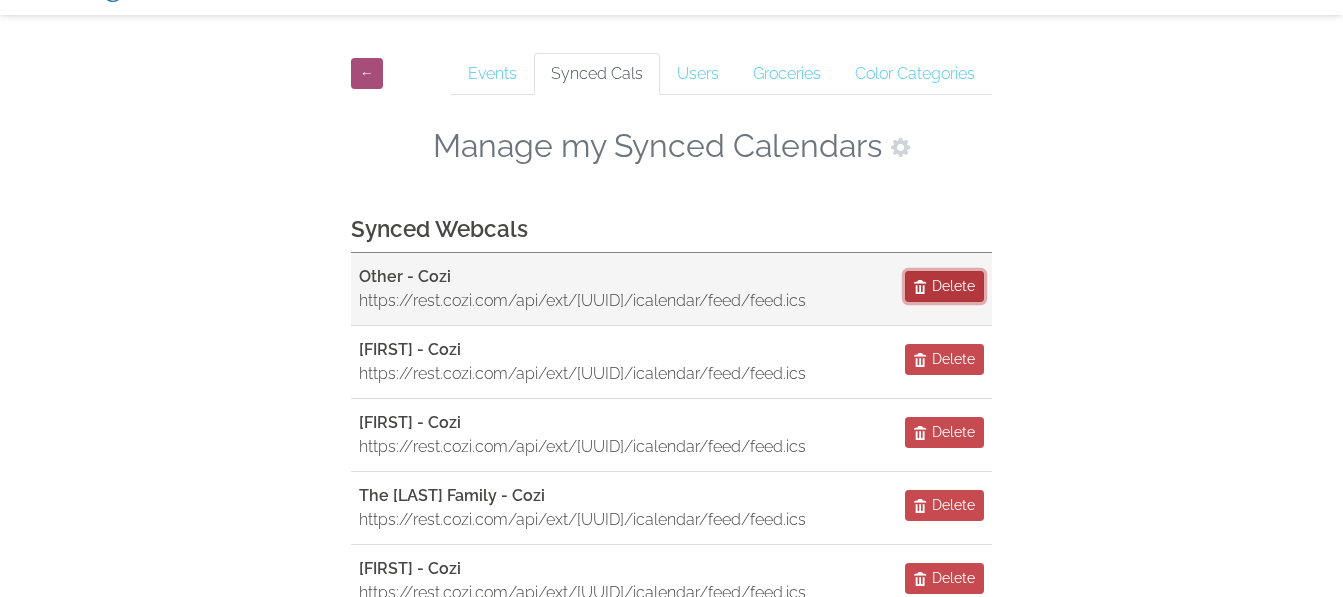 click on "Delete" at bounding box center [953, 286] 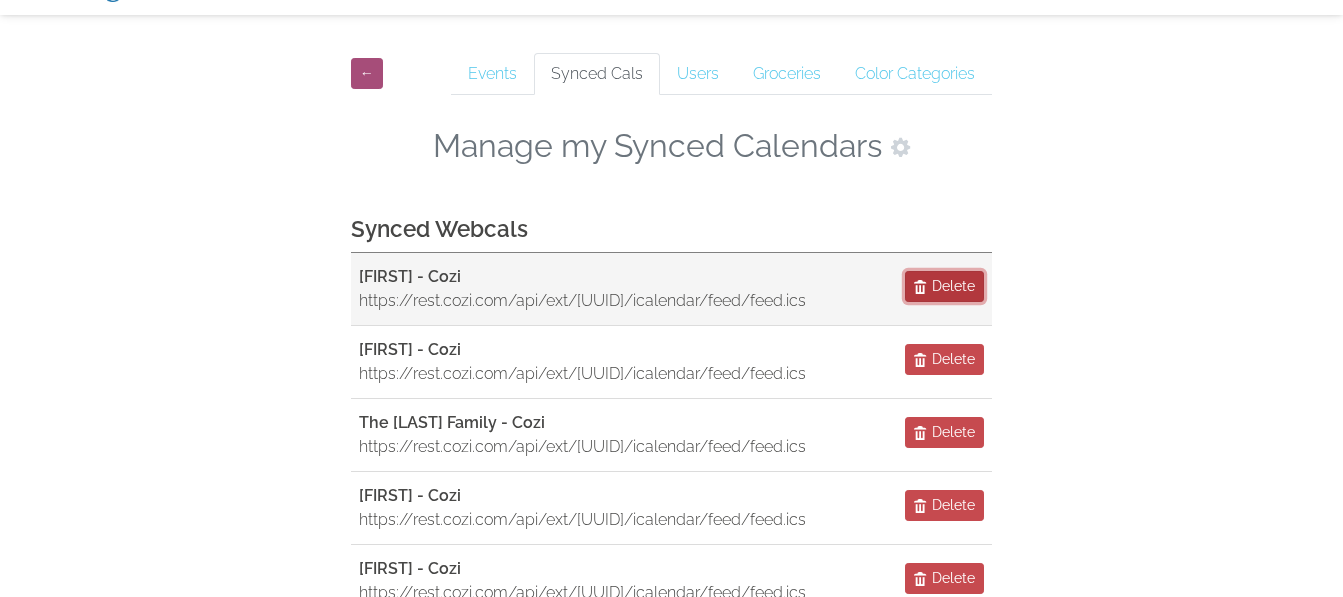 click on "Delete" at bounding box center [953, 286] 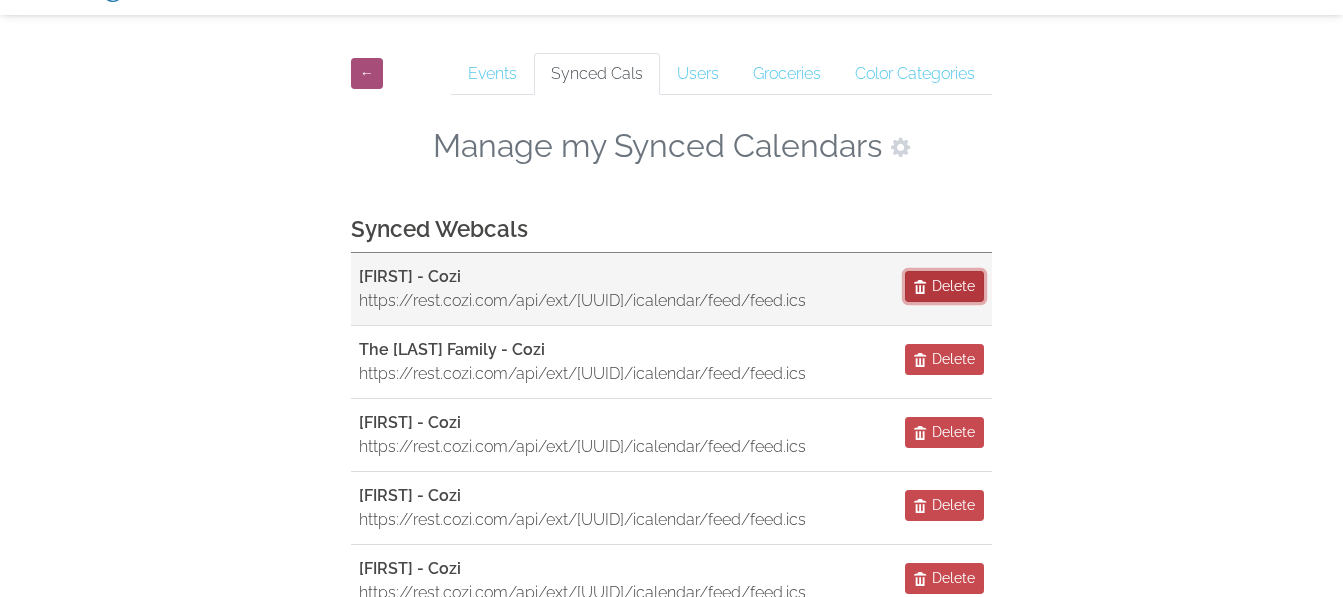 click at bounding box center [921, 287] 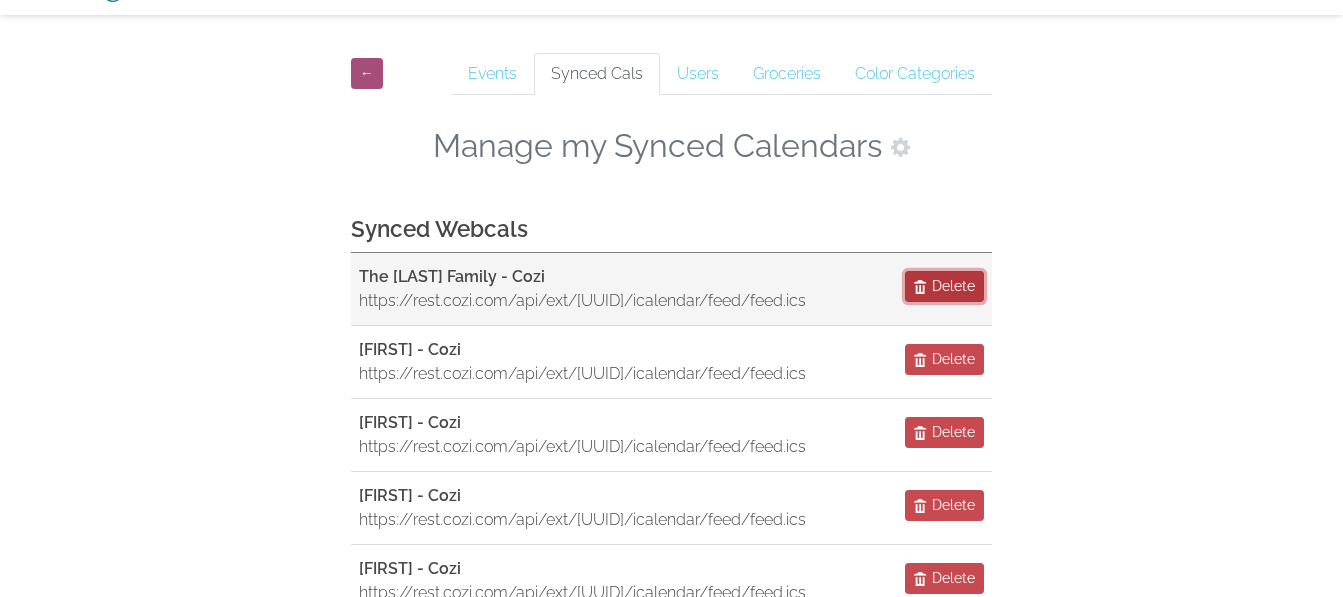 click on "Delete" at bounding box center [953, 286] 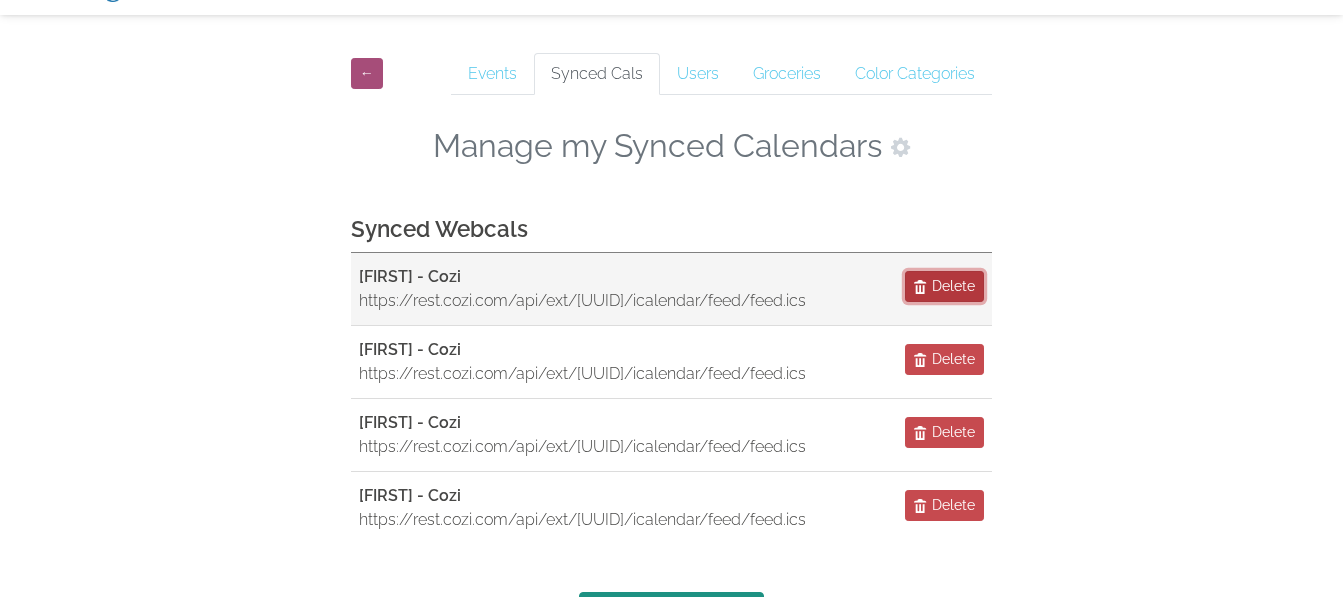 click on "Delete" at bounding box center [953, 286] 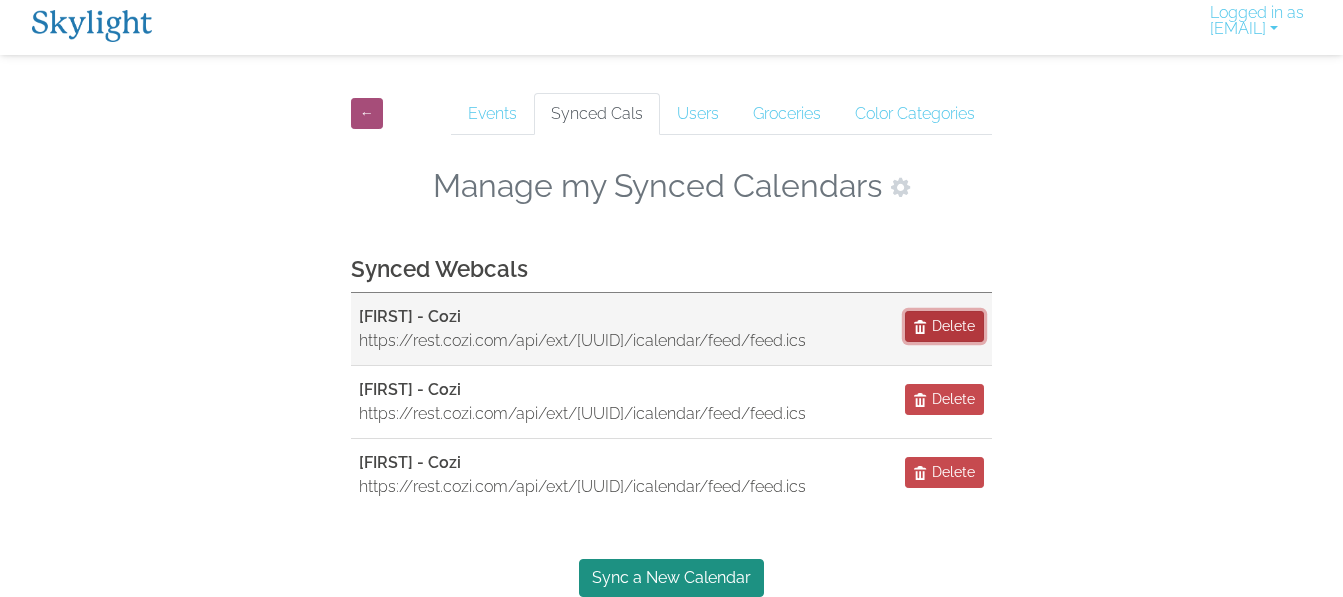 click on "Delete" at bounding box center [953, 326] 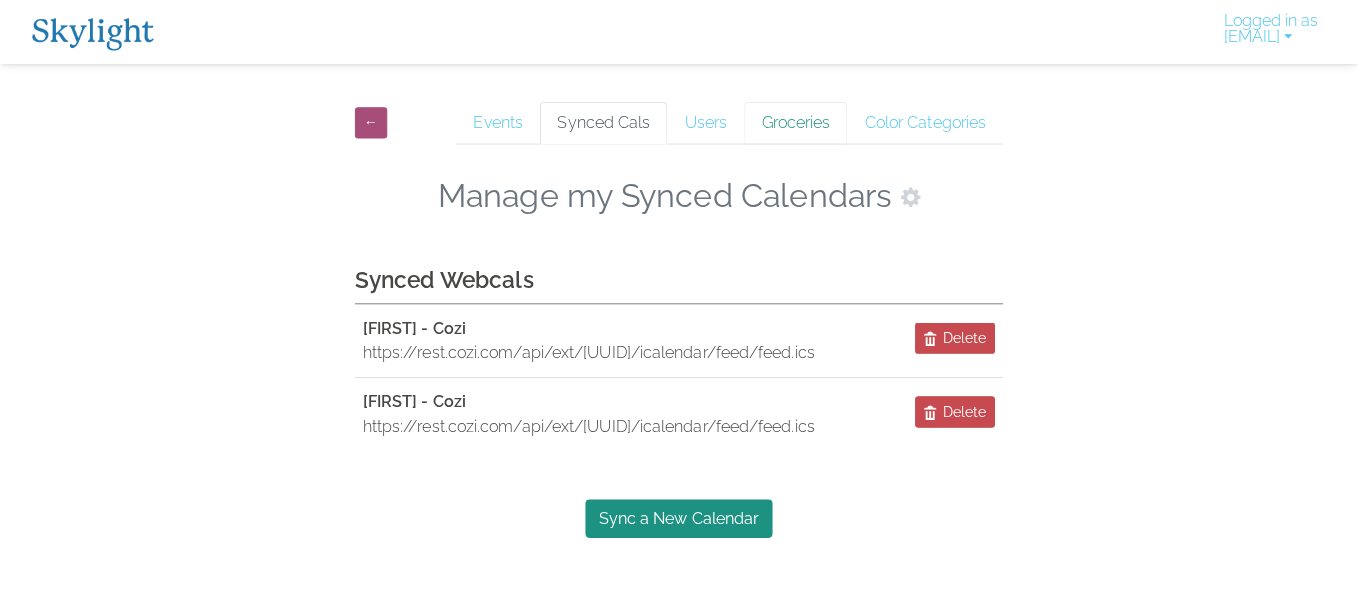 scroll, scrollTop: 0, scrollLeft: 0, axis: both 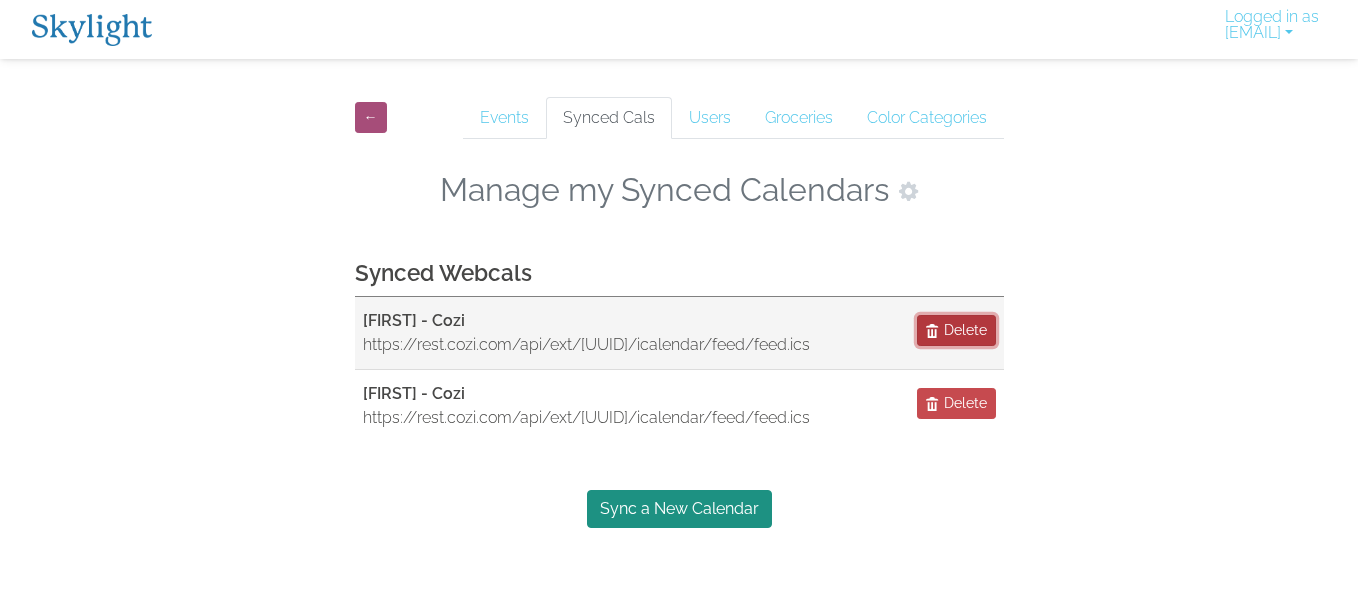 click on "Delete" at bounding box center [956, 330] 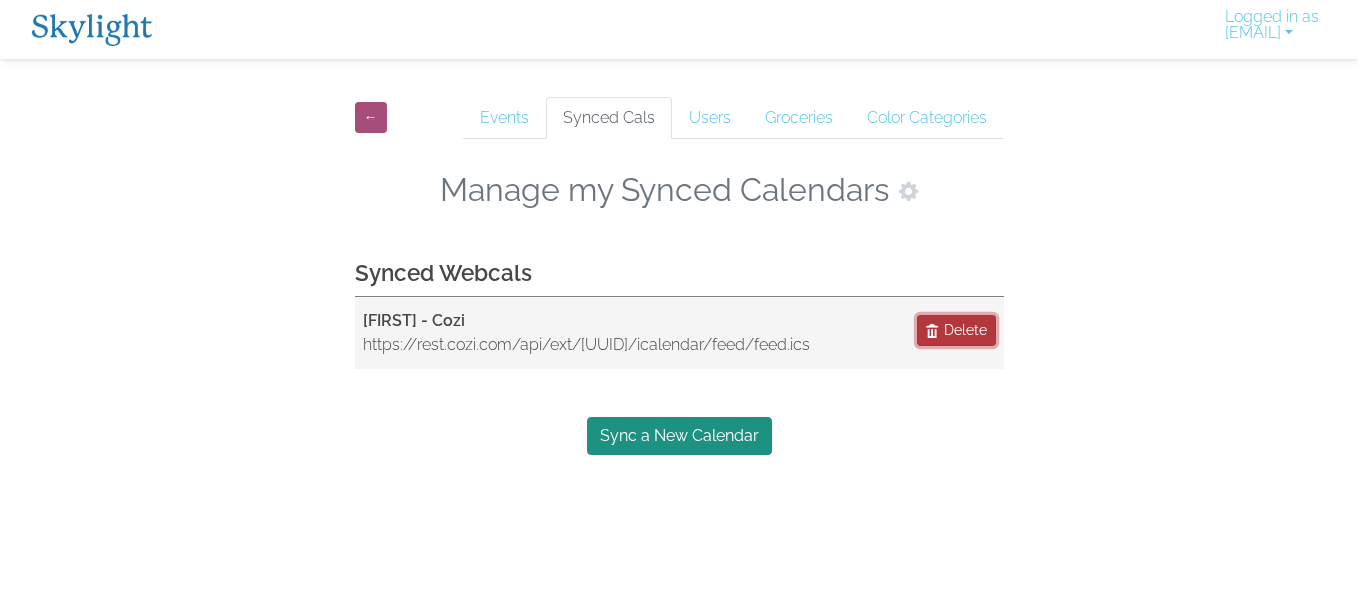 click at bounding box center [933, 331] 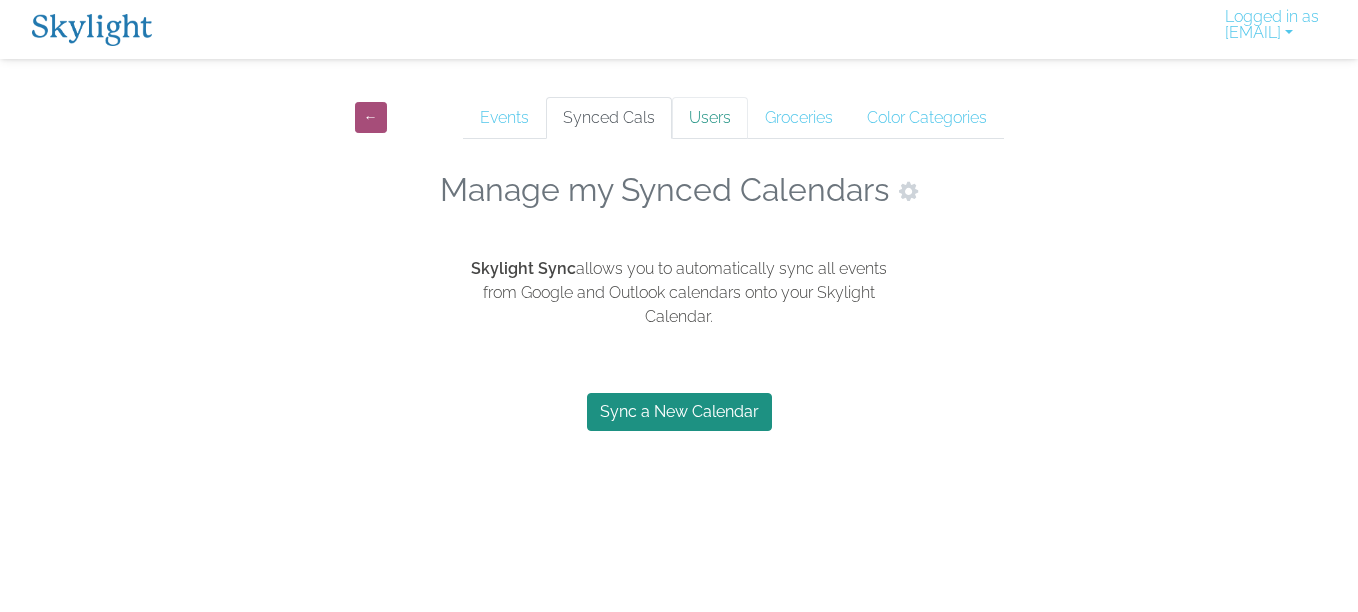 click on "Users" at bounding box center (710, 118) 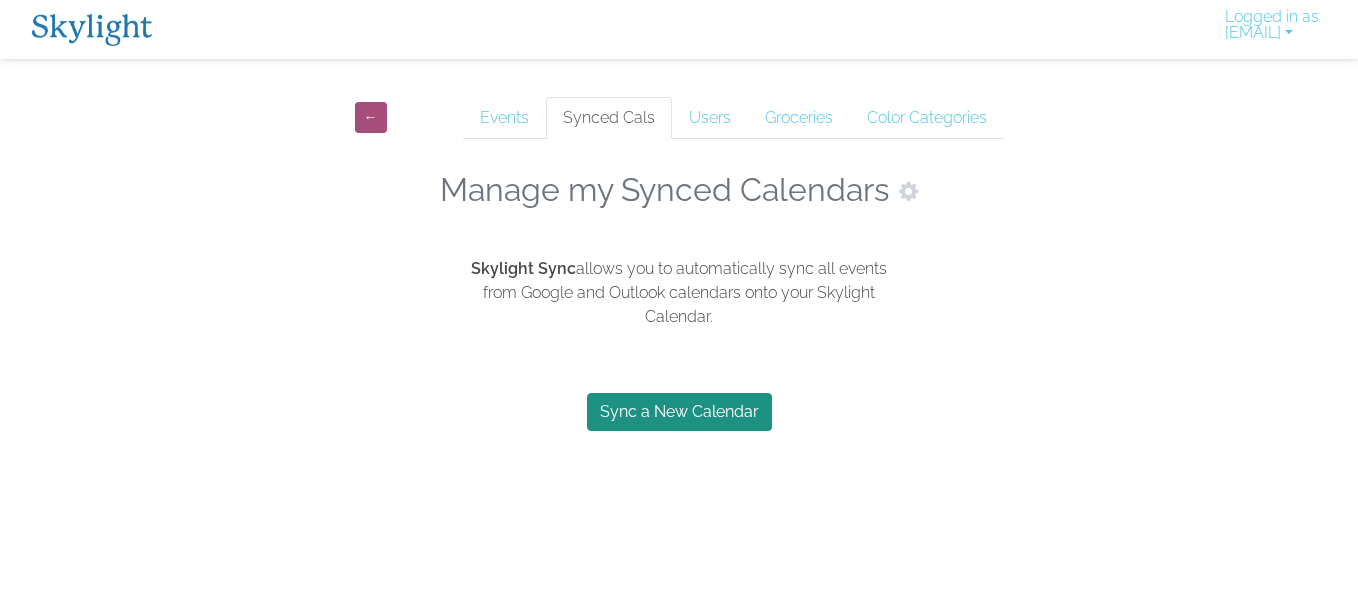 scroll, scrollTop: 0, scrollLeft: 0, axis: both 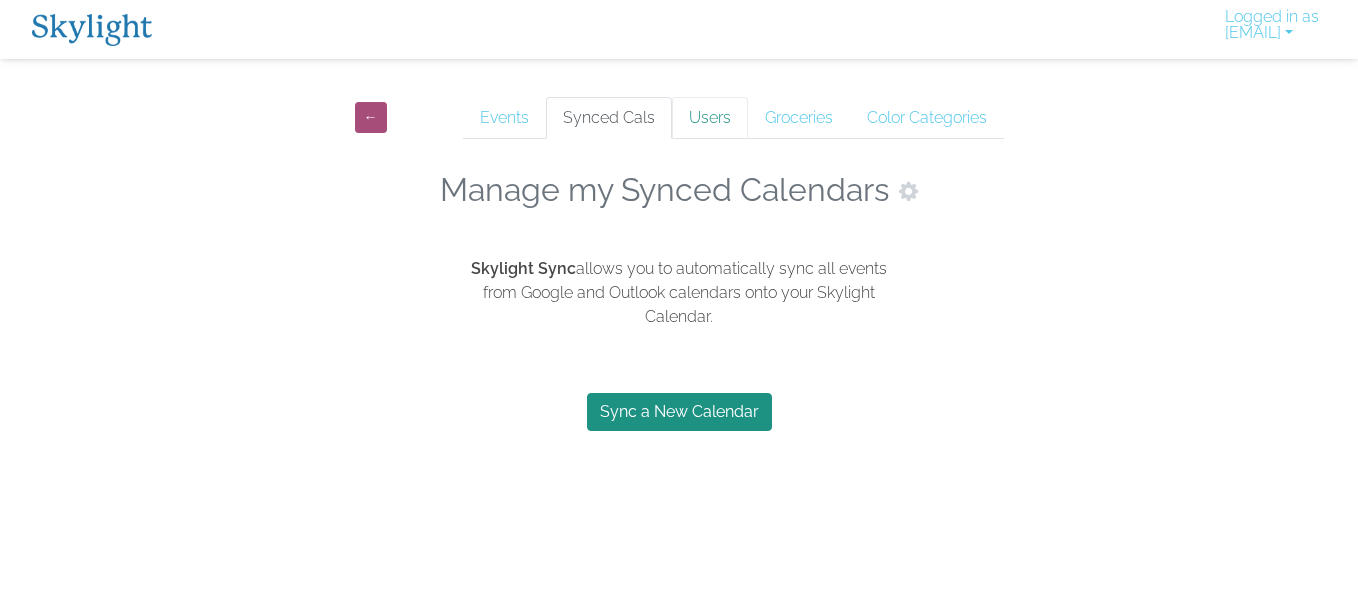 click on "Users" at bounding box center [710, 118] 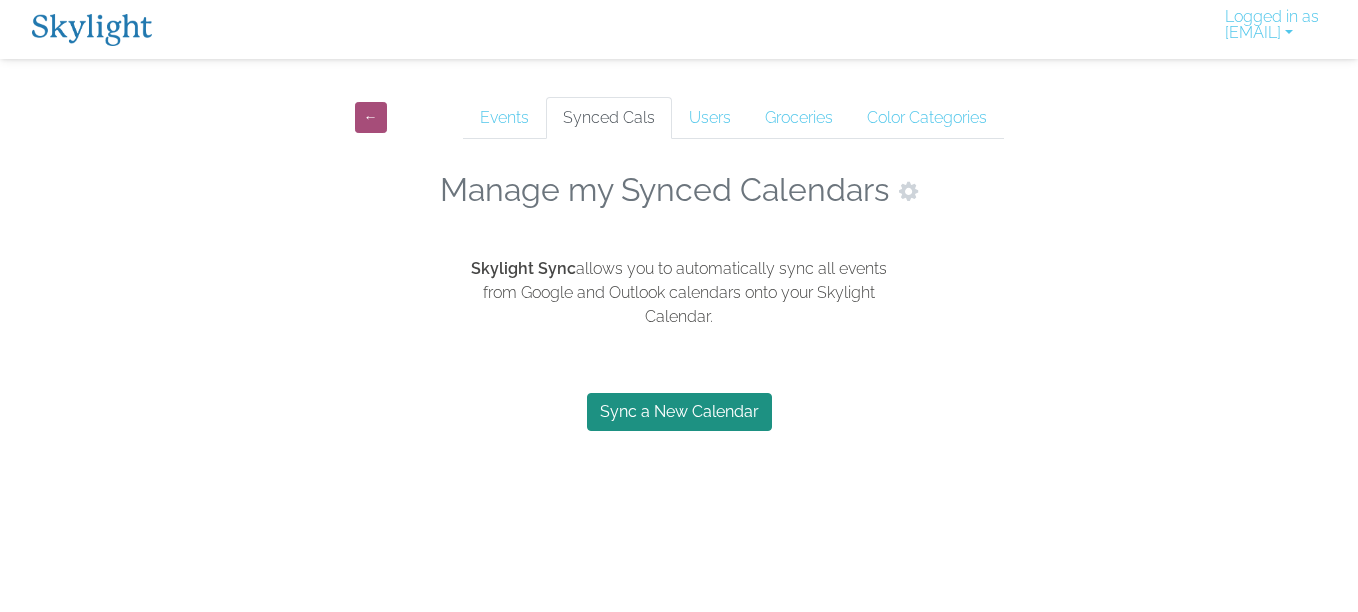 scroll, scrollTop: 0, scrollLeft: 0, axis: both 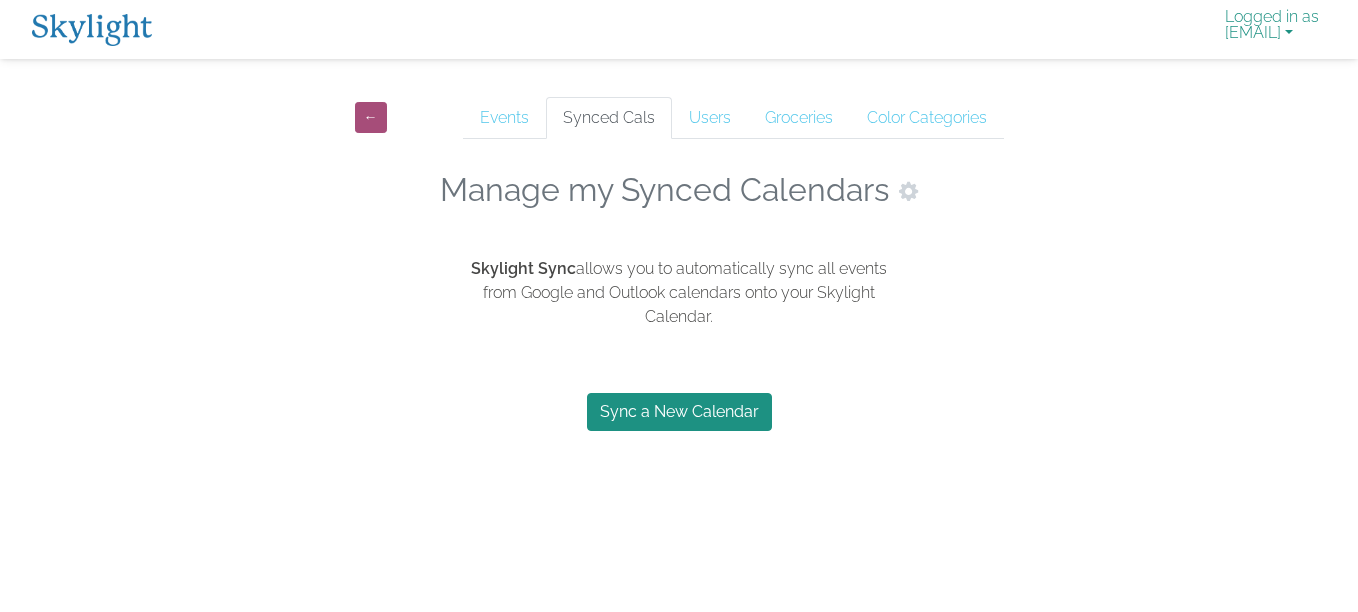 click on "Logged in as laurareddoch@gmail.com" at bounding box center (1272, 29) 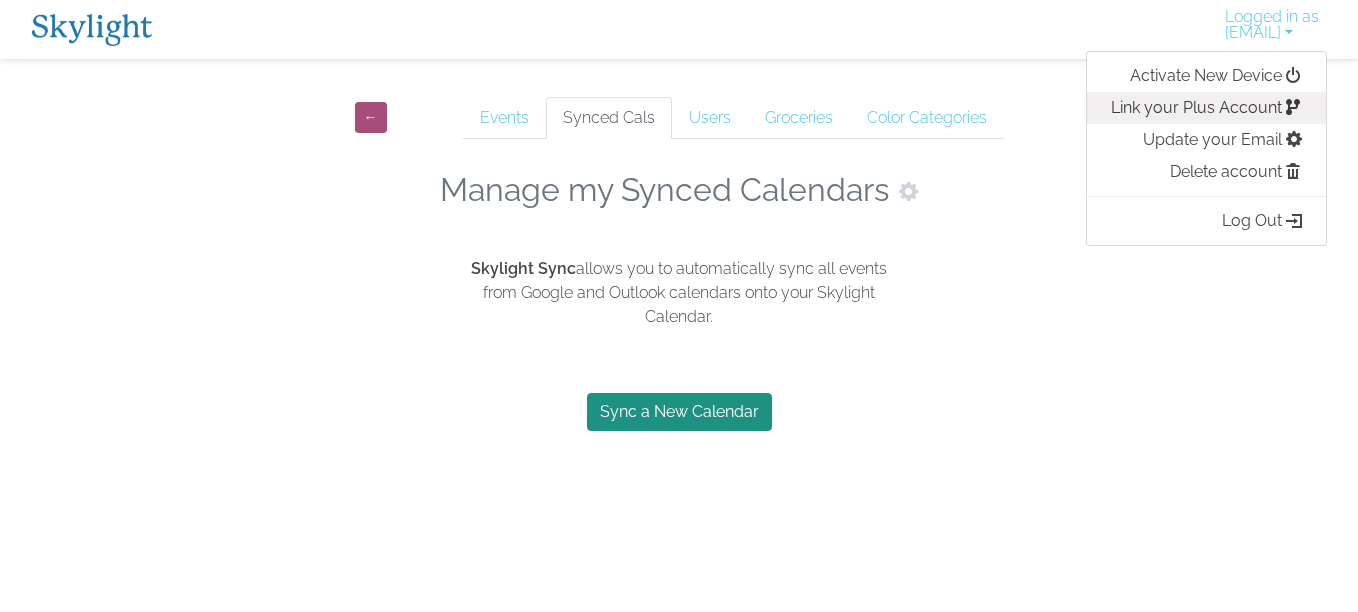 click on "Link your Plus Account" at bounding box center (1206, 108) 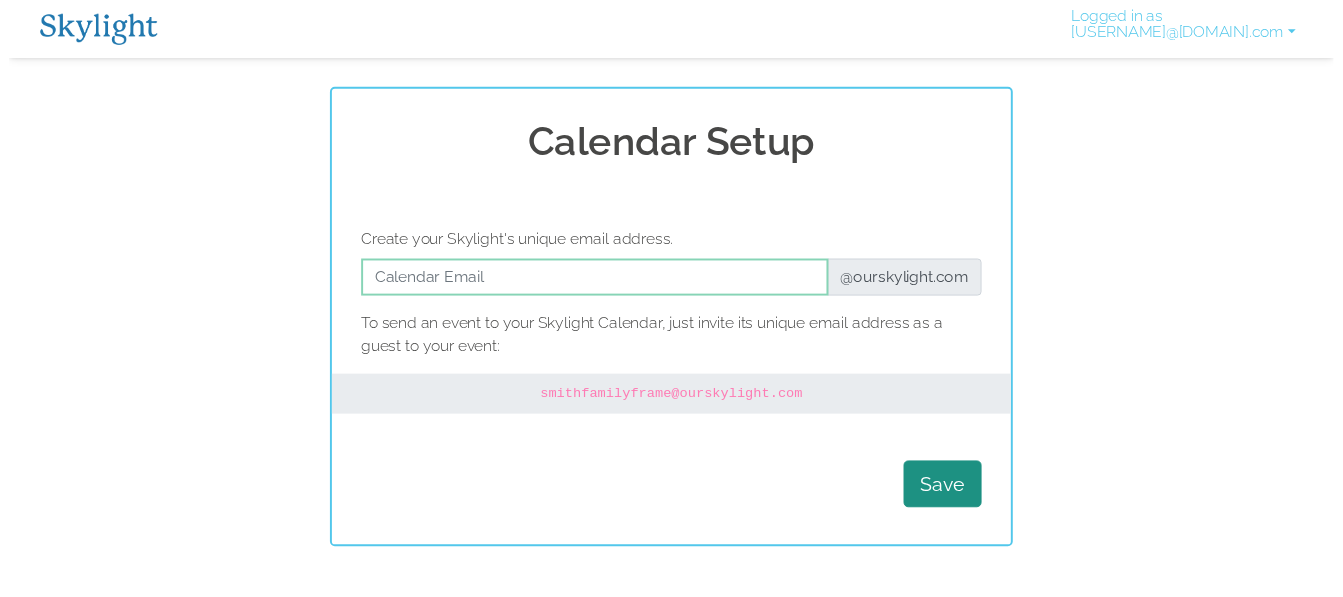 scroll, scrollTop: 0, scrollLeft: 0, axis: both 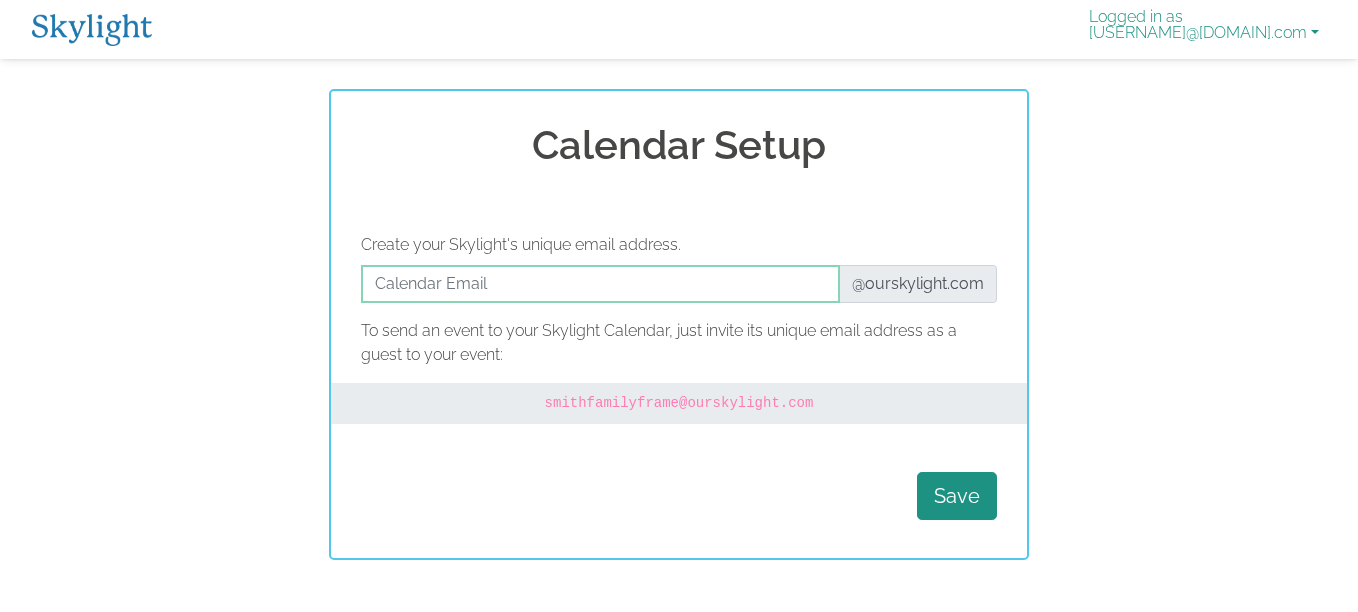 click on "Logged in as [USERNAME]@[DOMAIN].com" at bounding box center (1204, 29) 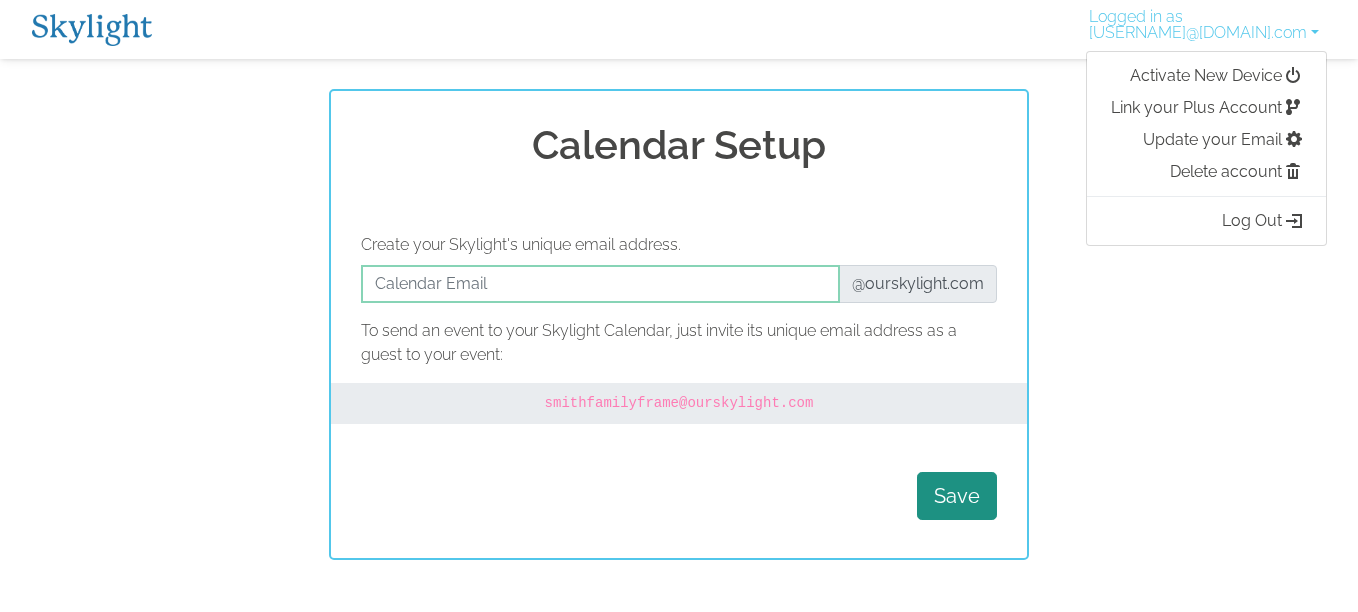 click on "smithfamilyframe @ourskylight.com" at bounding box center (679, 403) 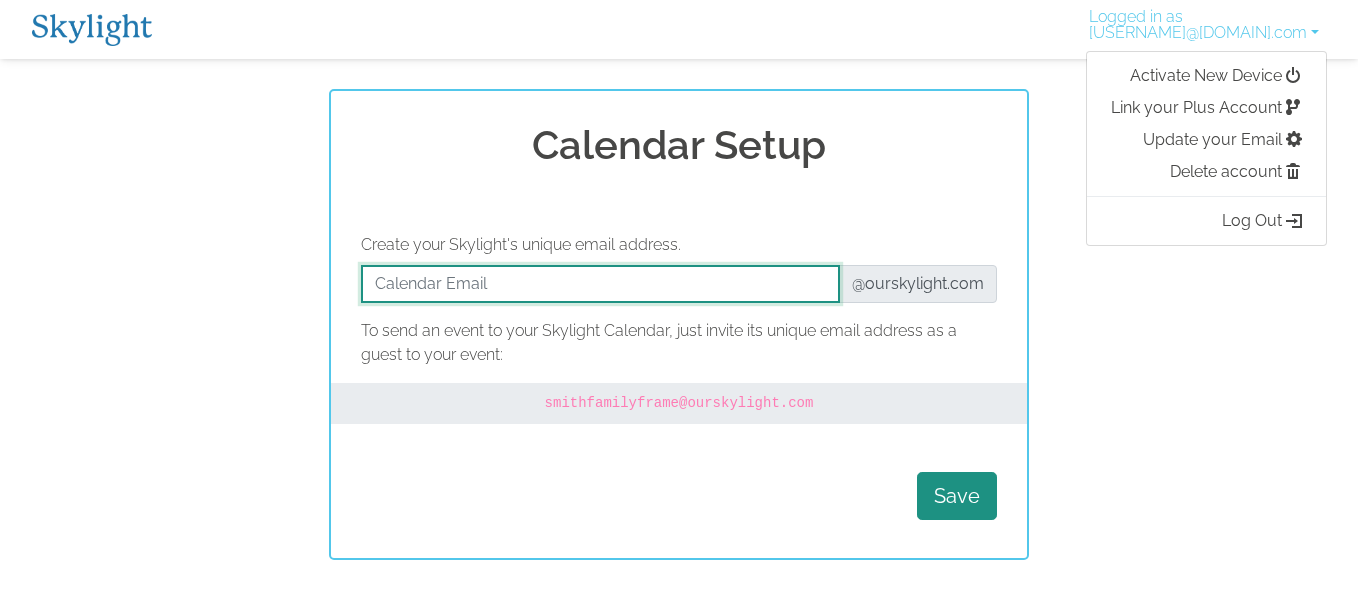 click at bounding box center [600, 284] 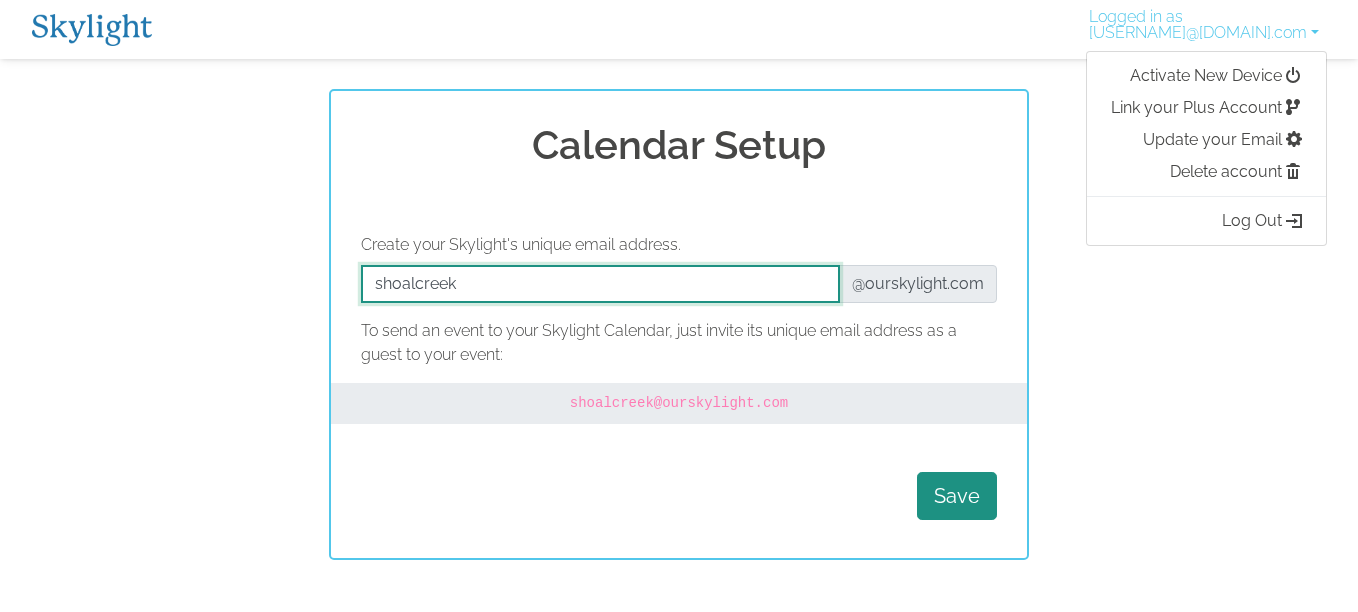 type on "shoalcreek" 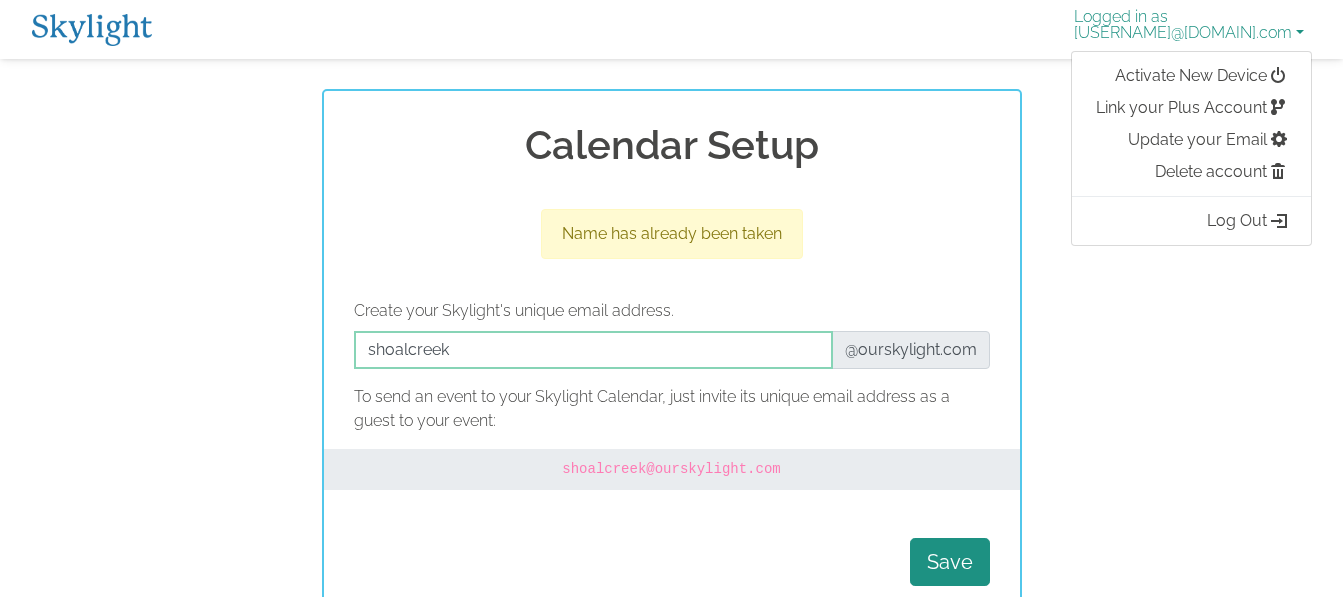 click on "Logged in as laurareddoch@gmail.com" at bounding box center (1189, 29) 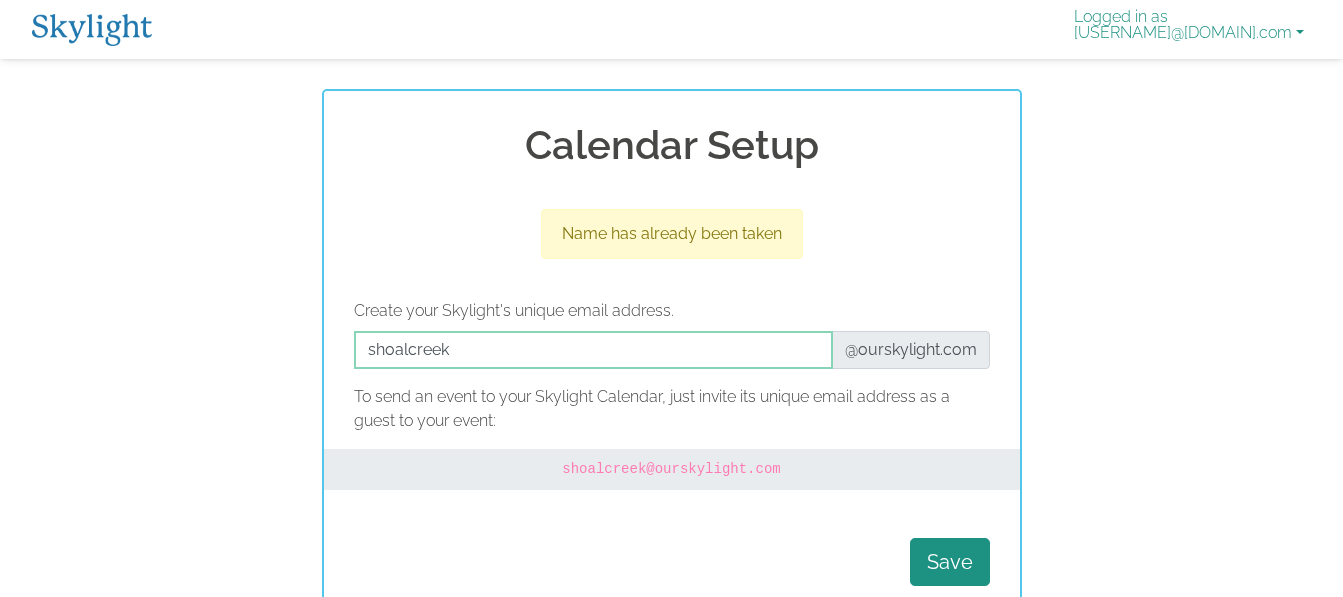click on "Logged in as laurareddoch@gmail.com" at bounding box center [1189, 29] 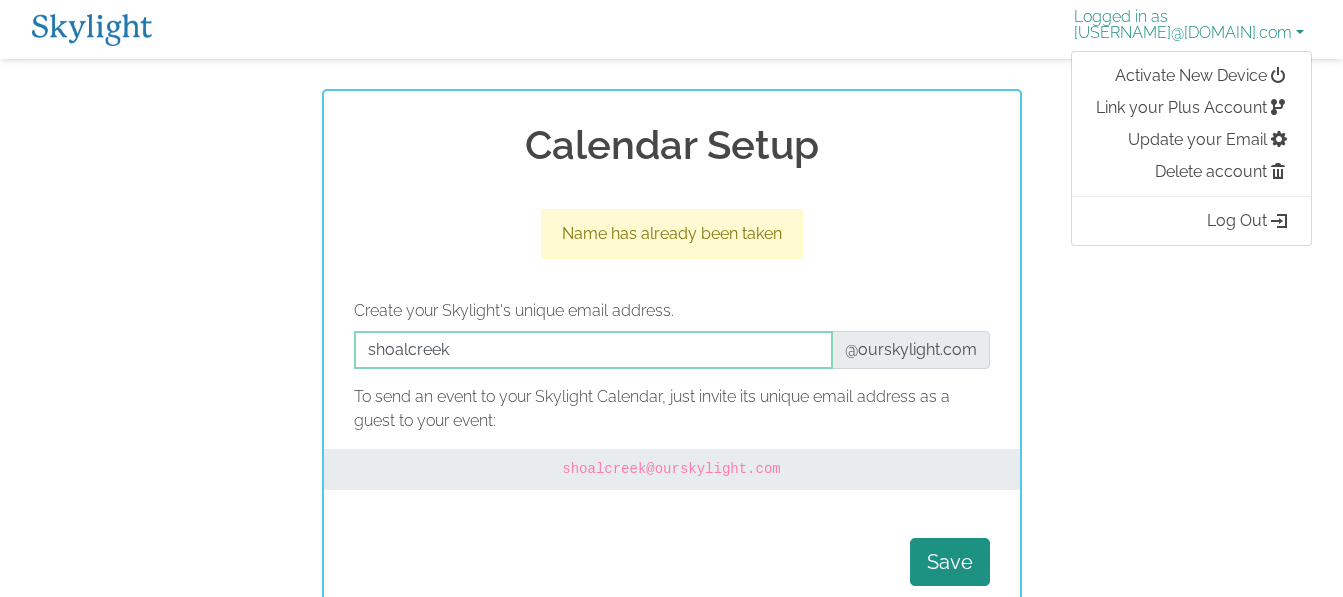 click on "Logged in as laurareddoch@gmail.com" at bounding box center (1189, 29) 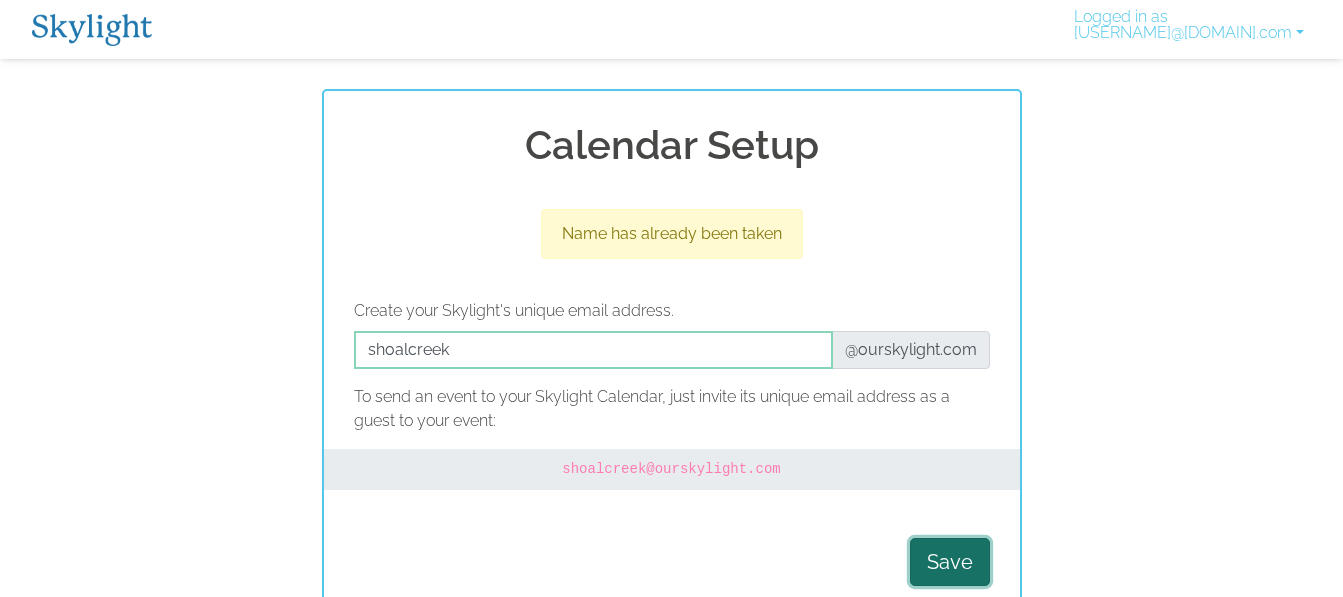 click on "Save" at bounding box center [950, 562] 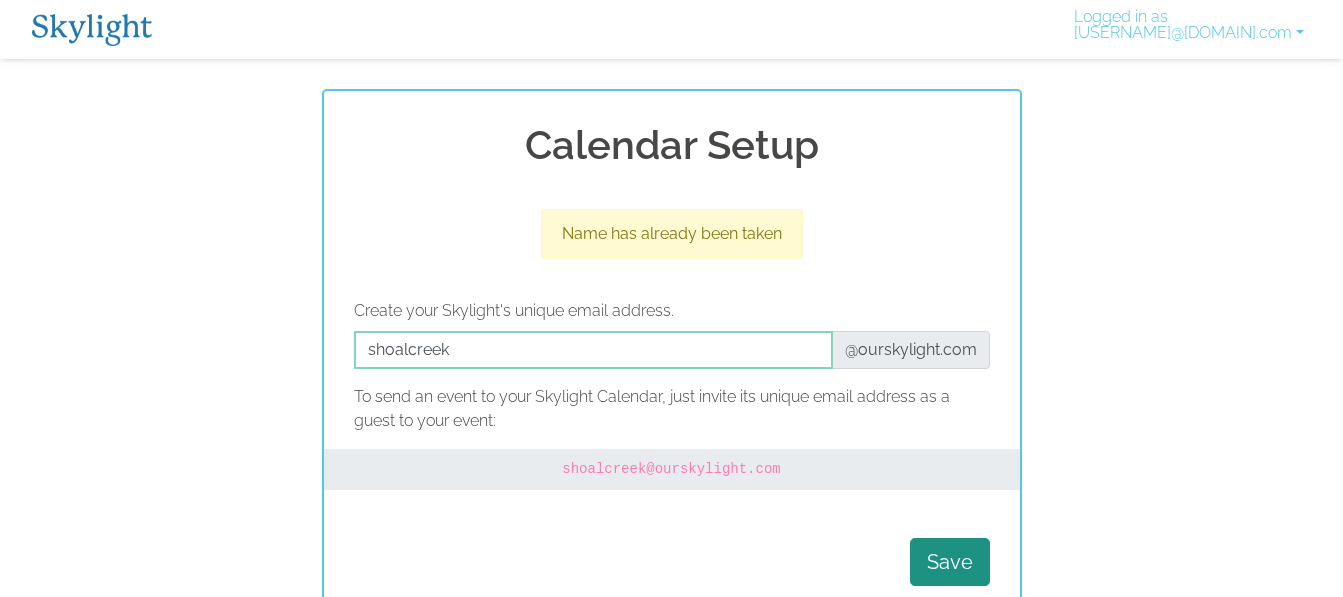 click on "shoalcreek @ourskylight.com" at bounding box center [672, 469] 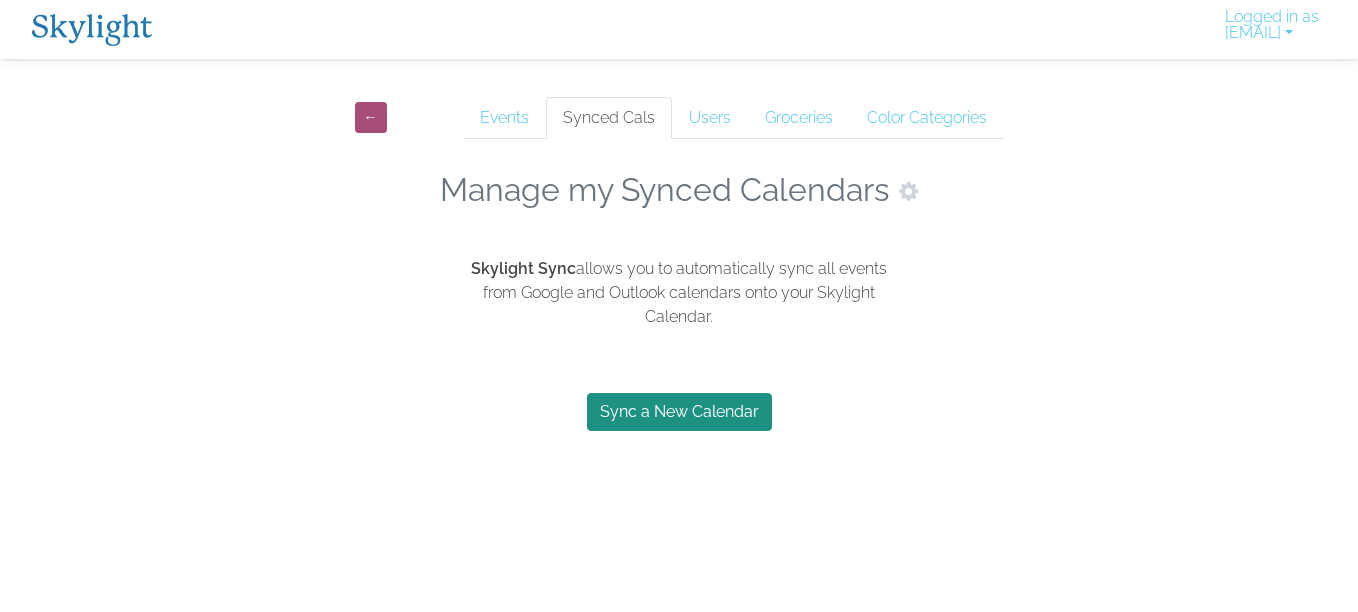 scroll, scrollTop: 0, scrollLeft: 0, axis: both 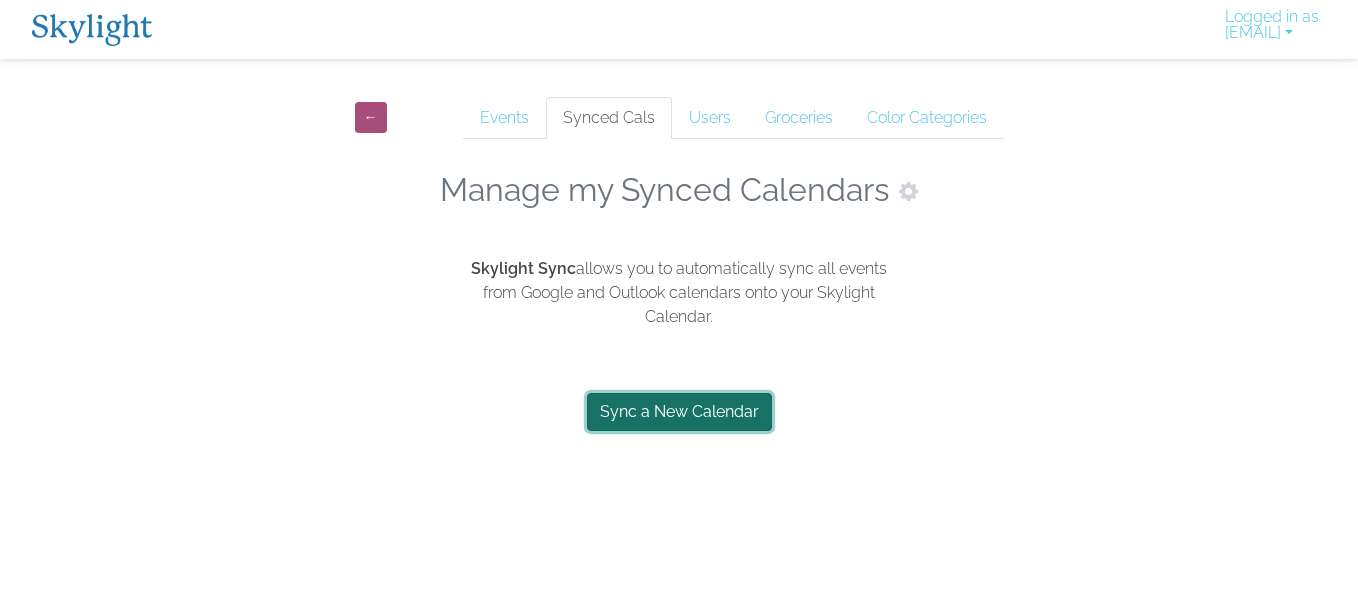 click on "Sync a New Calendar" at bounding box center (679, 412) 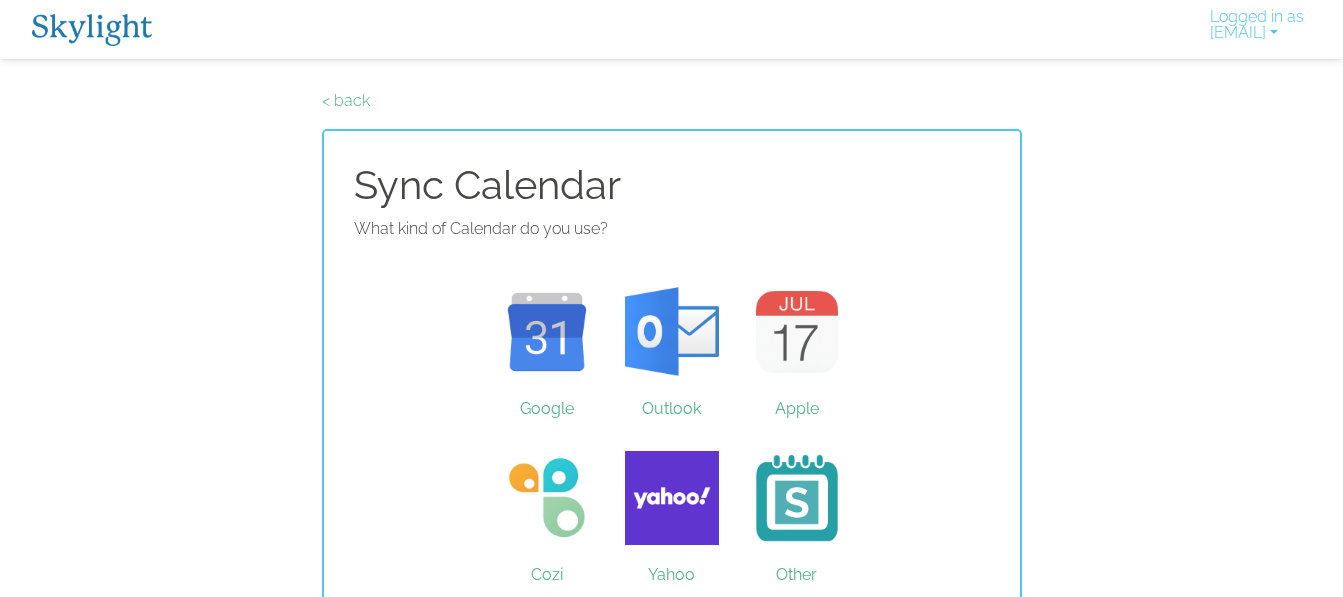 scroll, scrollTop: 24, scrollLeft: 0, axis: vertical 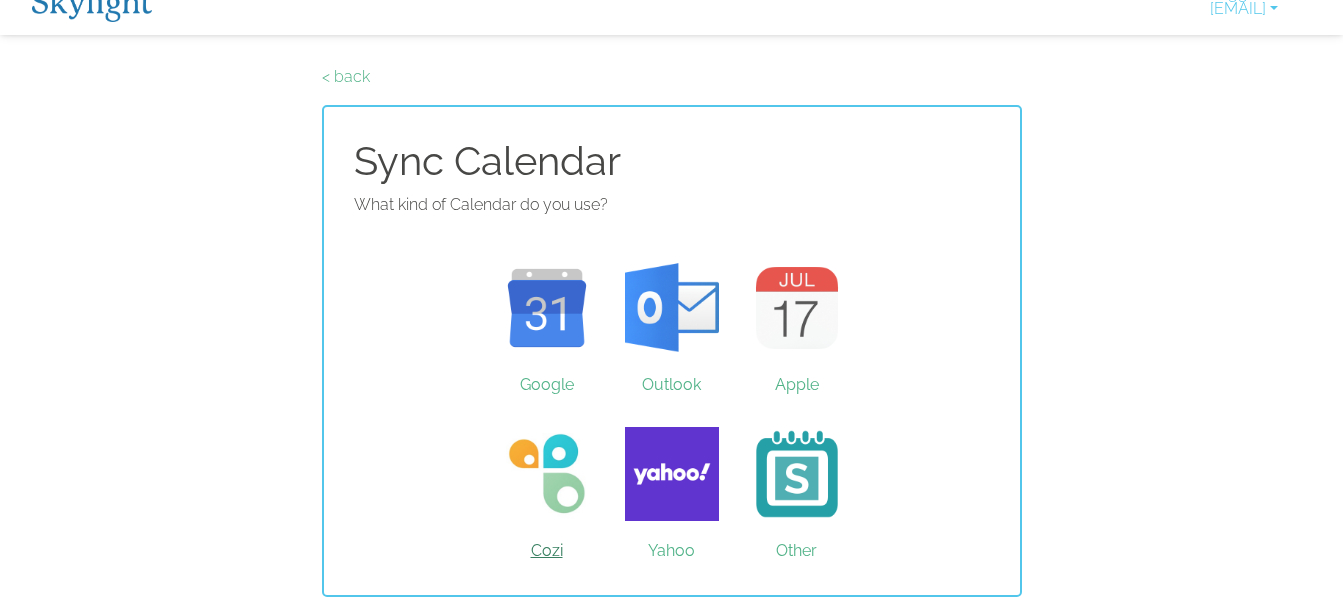 click on "Cozi" at bounding box center [546, 474] 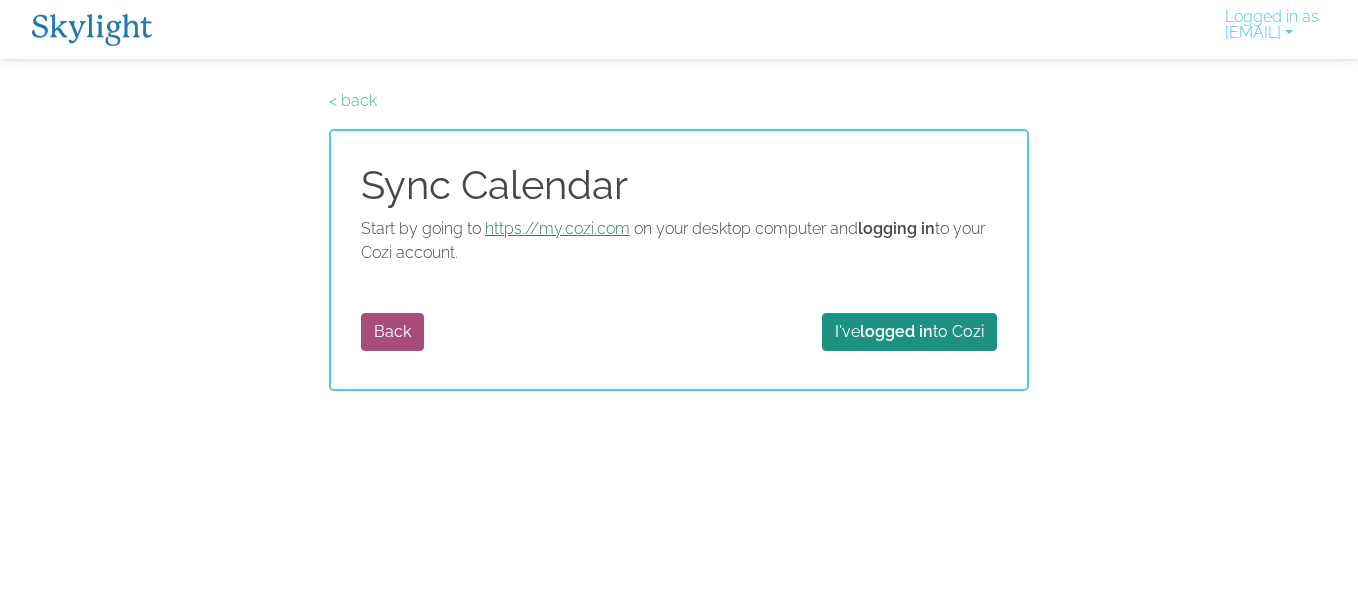 click on "https://my.cozi.com" at bounding box center [557, 228] 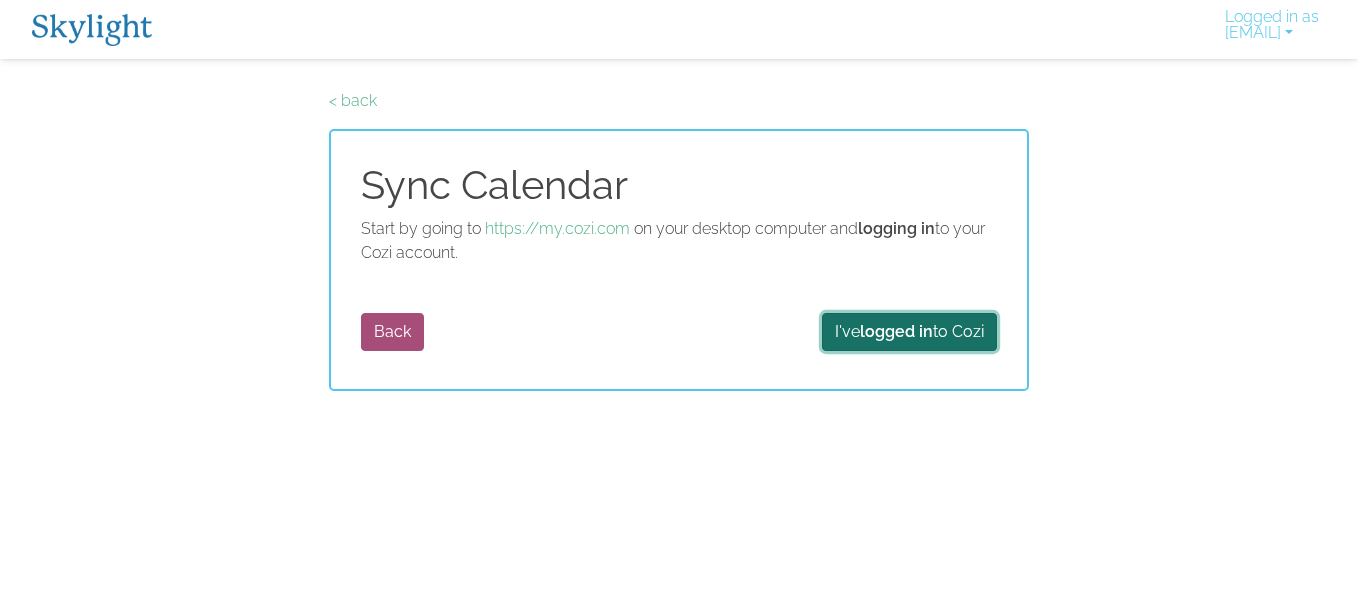click on "I've  logged in  to Cozi" at bounding box center (909, 332) 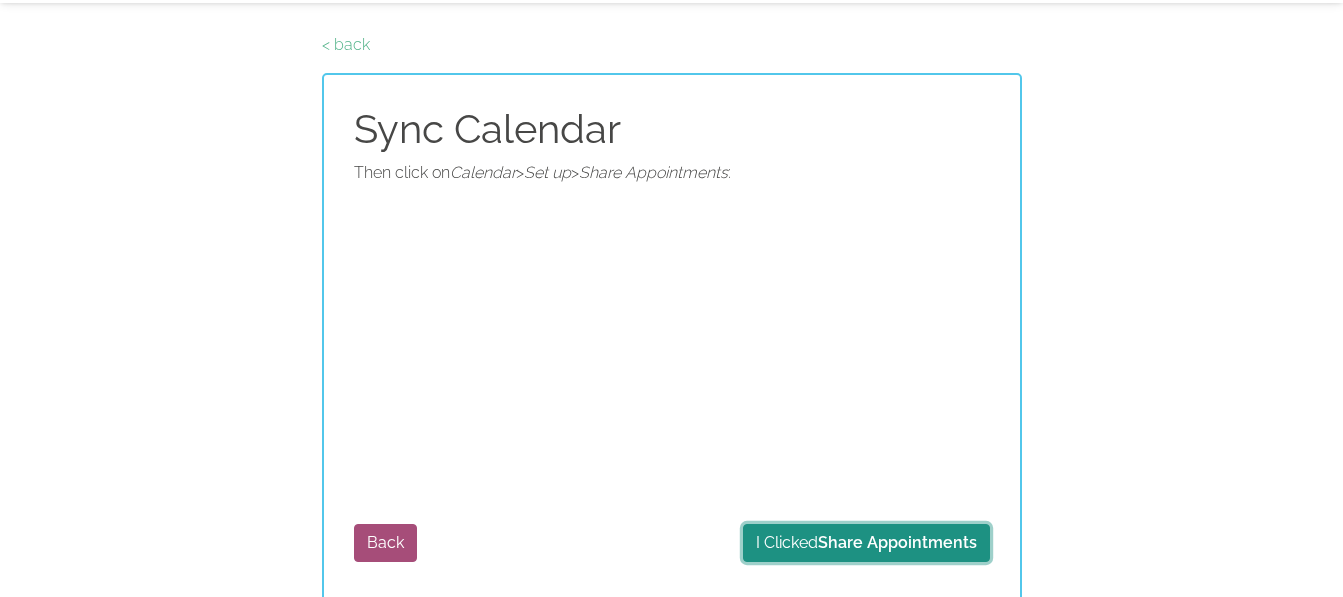 scroll, scrollTop: 61, scrollLeft: 0, axis: vertical 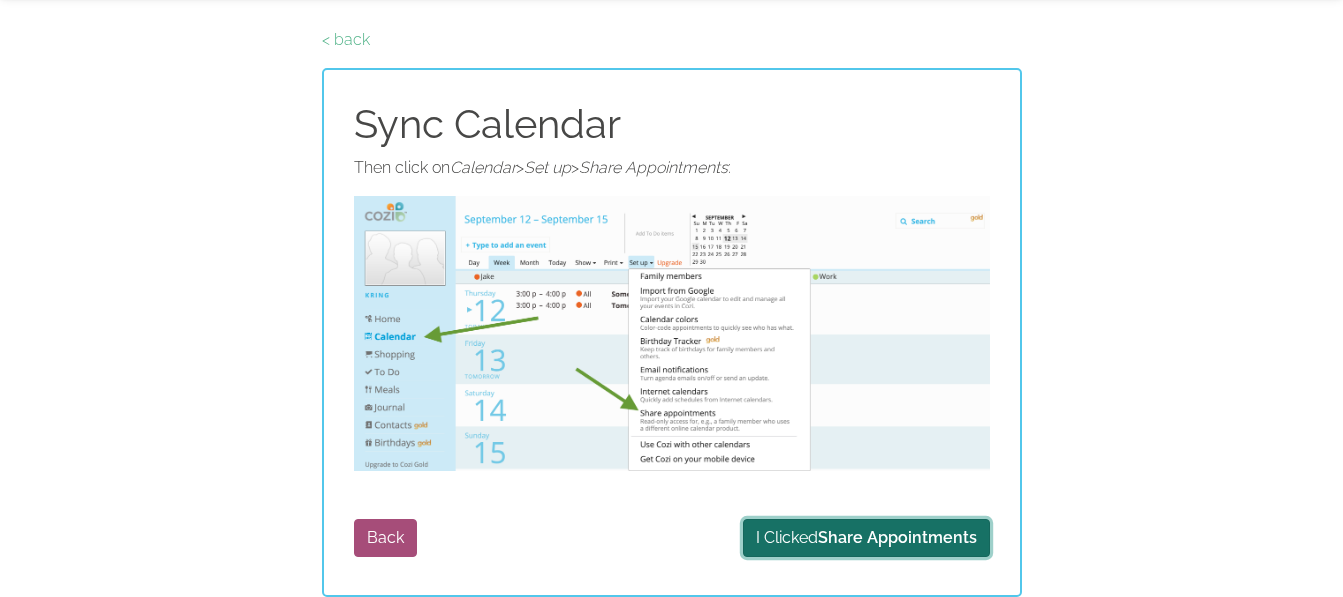 click on "Share Appointments" at bounding box center [897, 537] 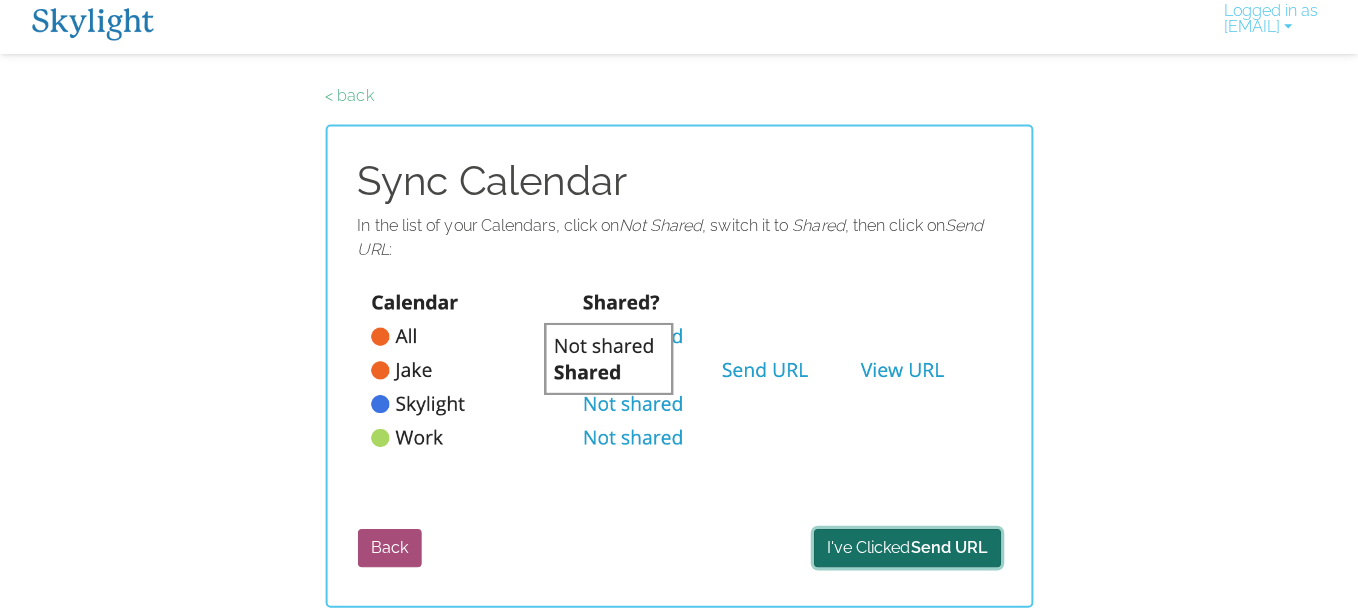 scroll, scrollTop: 0, scrollLeft: 0, axis: both 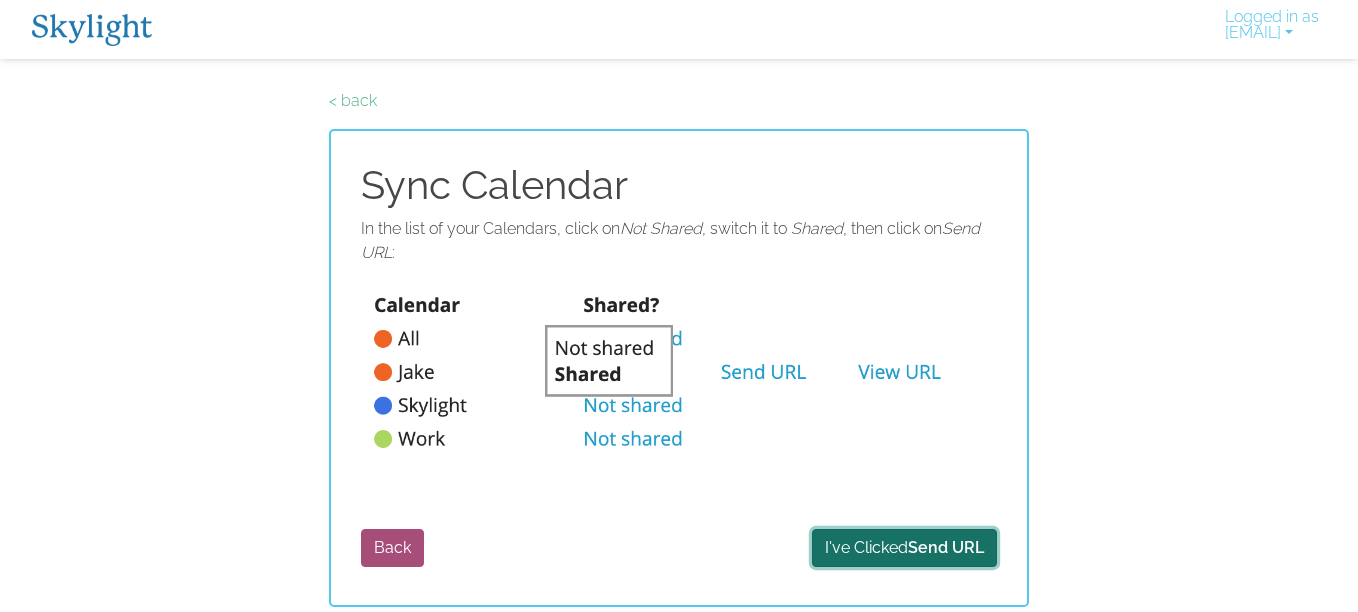 click on "I've Clicked  Send URL" at bounding box center (904, 548) 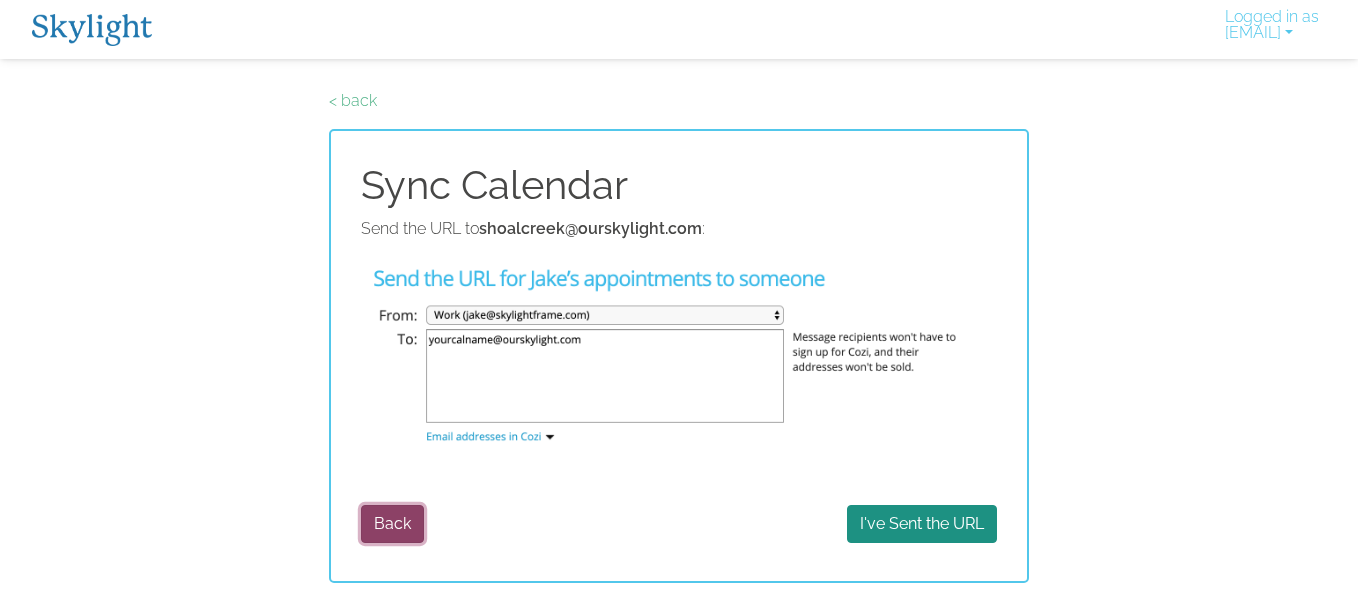 click on "Back" at bounding box center [392, 524] 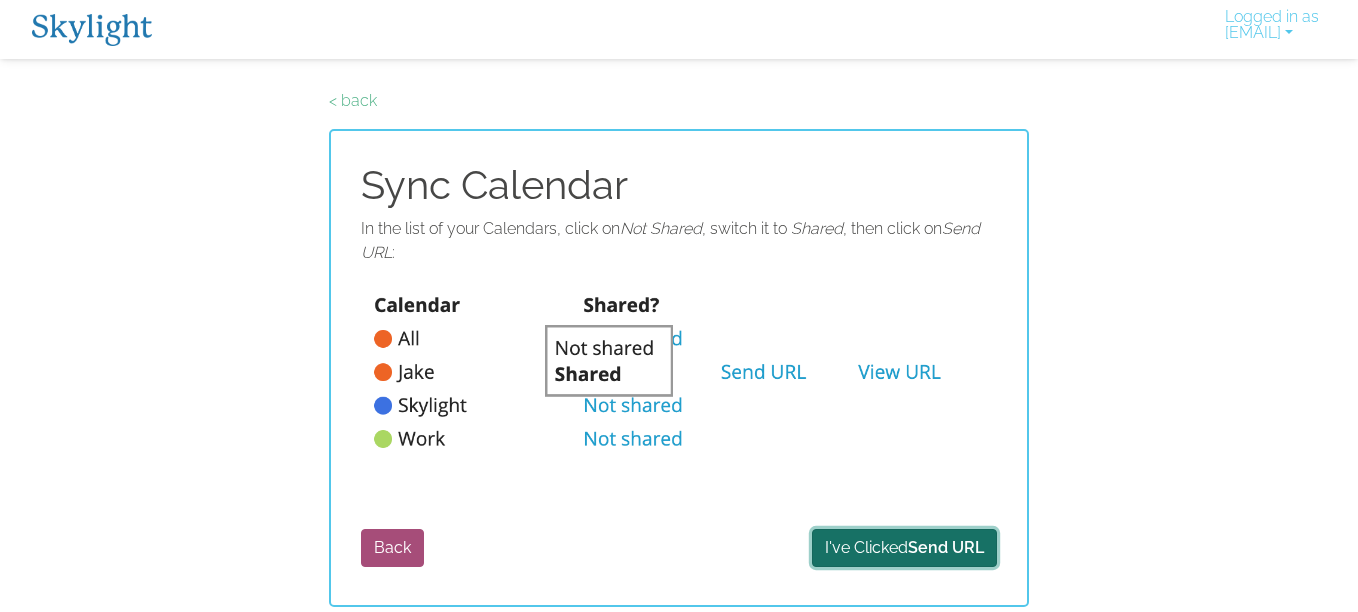 click on "I've Clicked  Send URL" at bounding box center (904, 548) 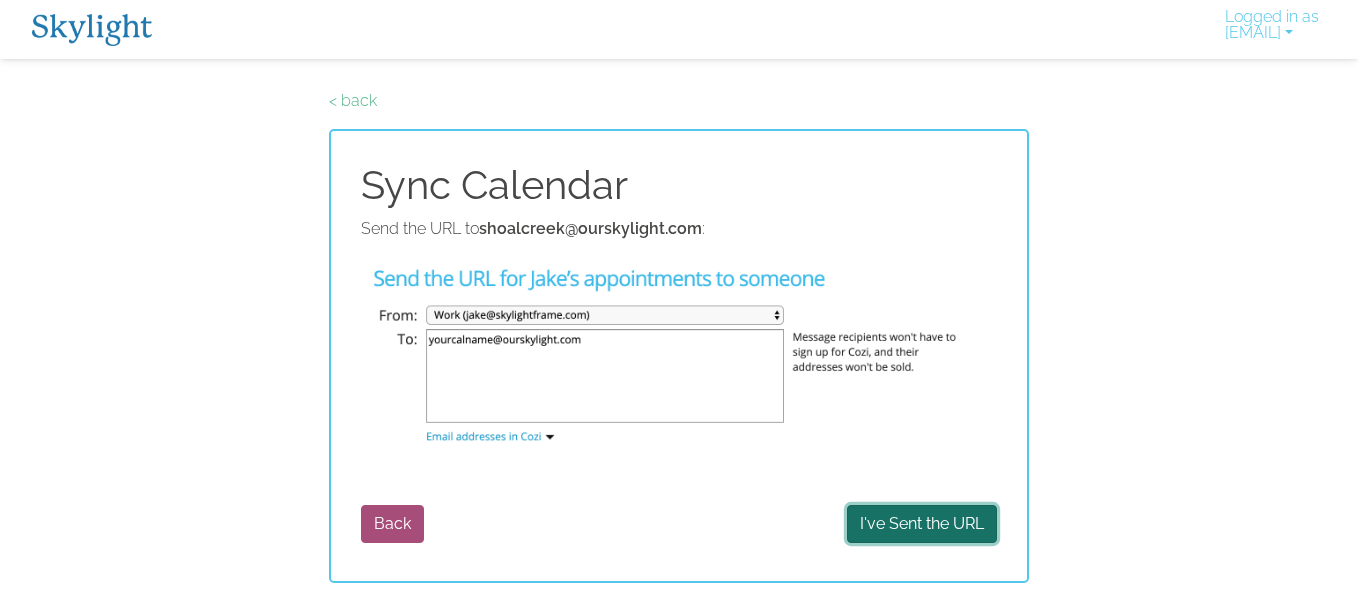 click on "I've Sent the URL" at bounding box center (922, 524) 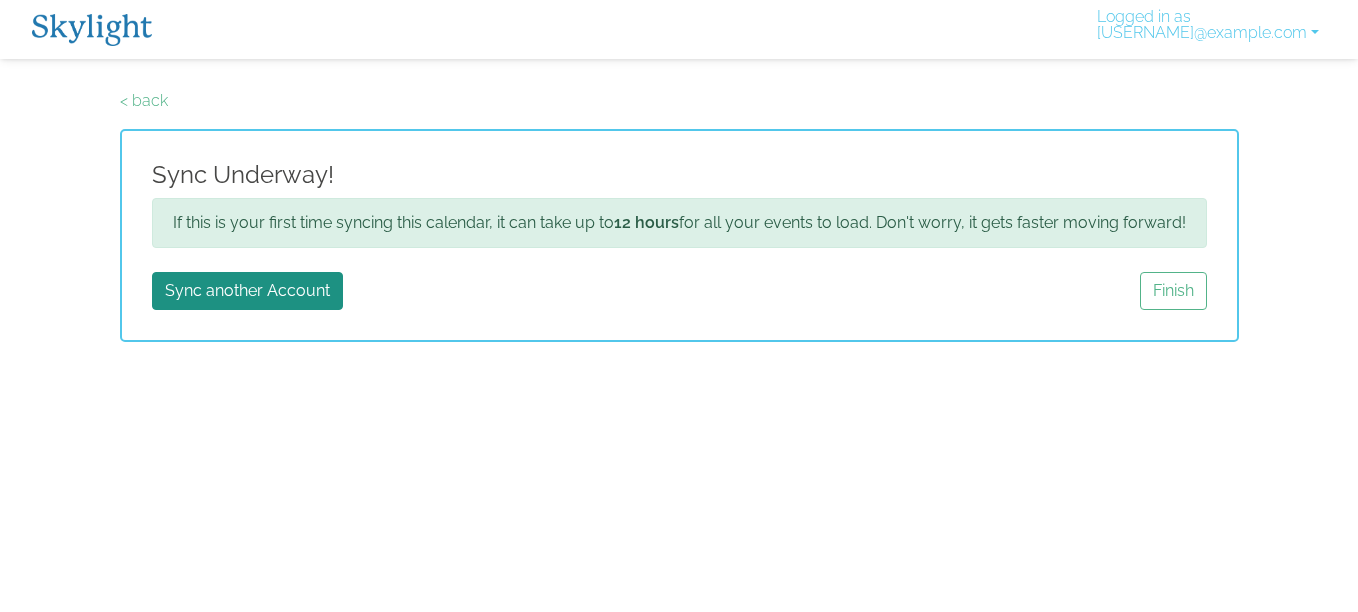 scroll, scrollTop: 0, scrollLeft: 0, axis: both 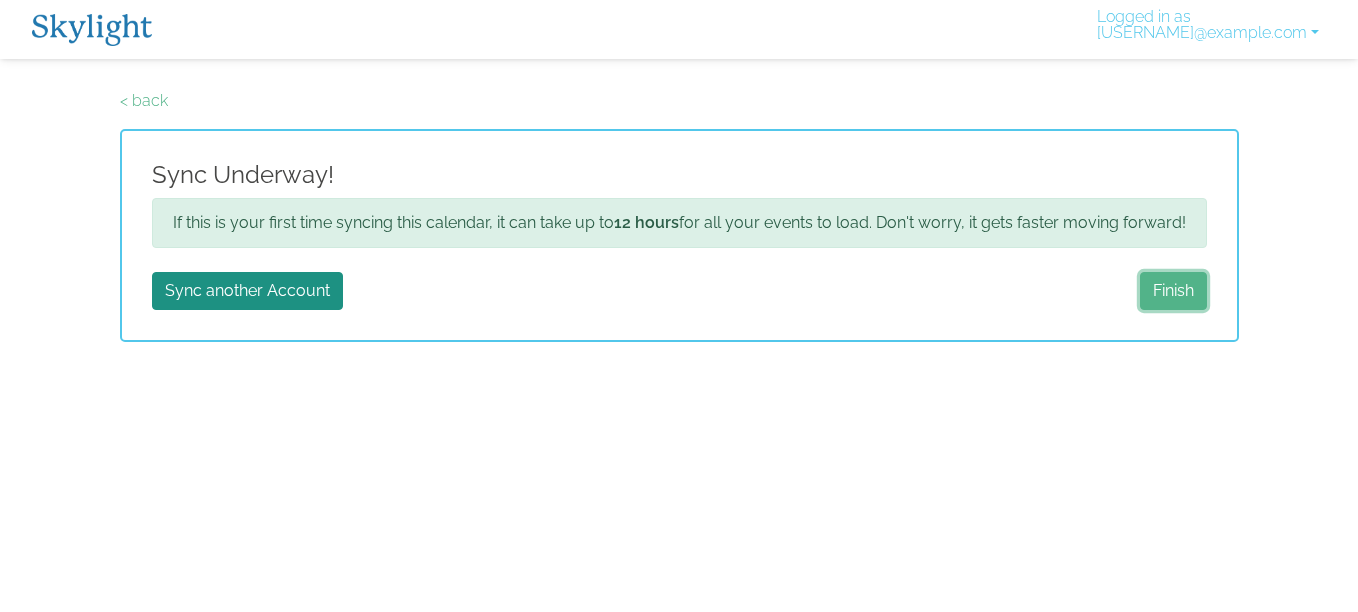 click on "Finish" at bounding box center [1173, 291] 